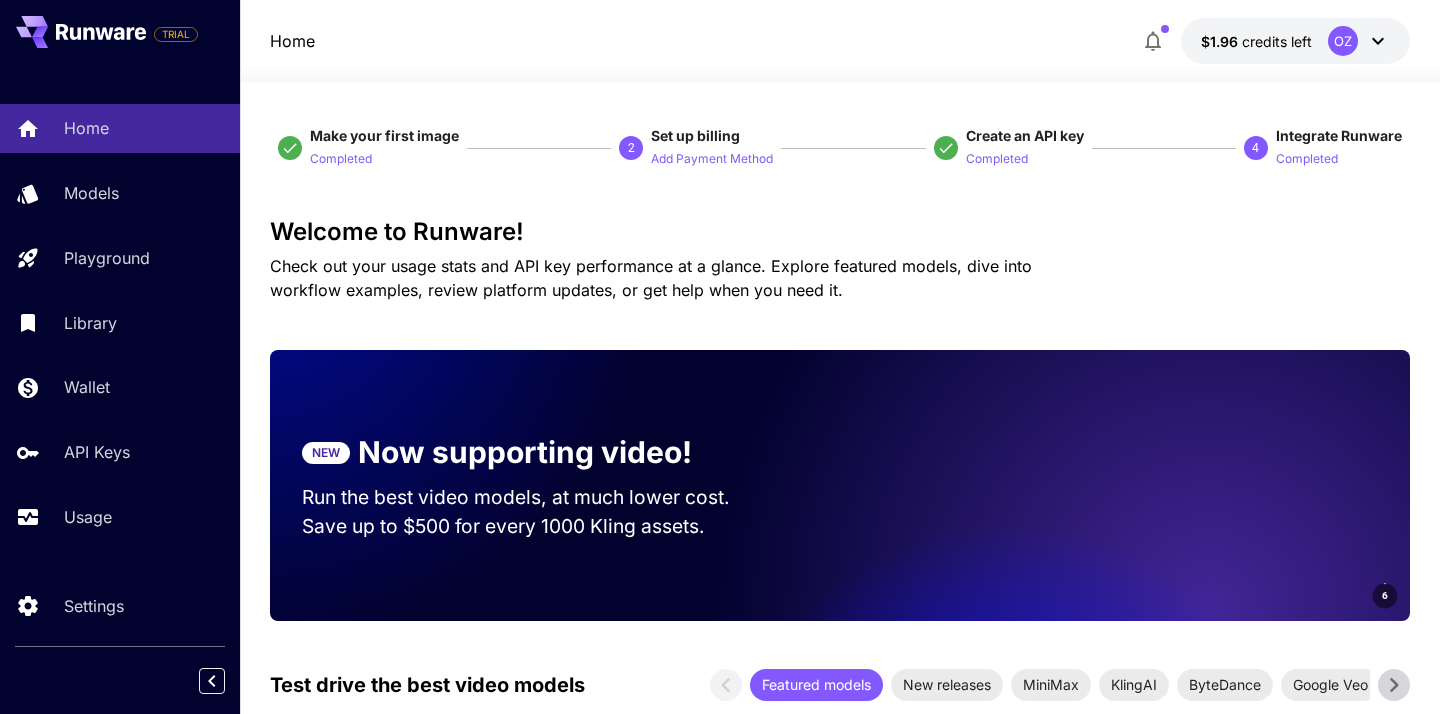 scroll, scrollTop: 0, scrollLeft: 0, axis: both 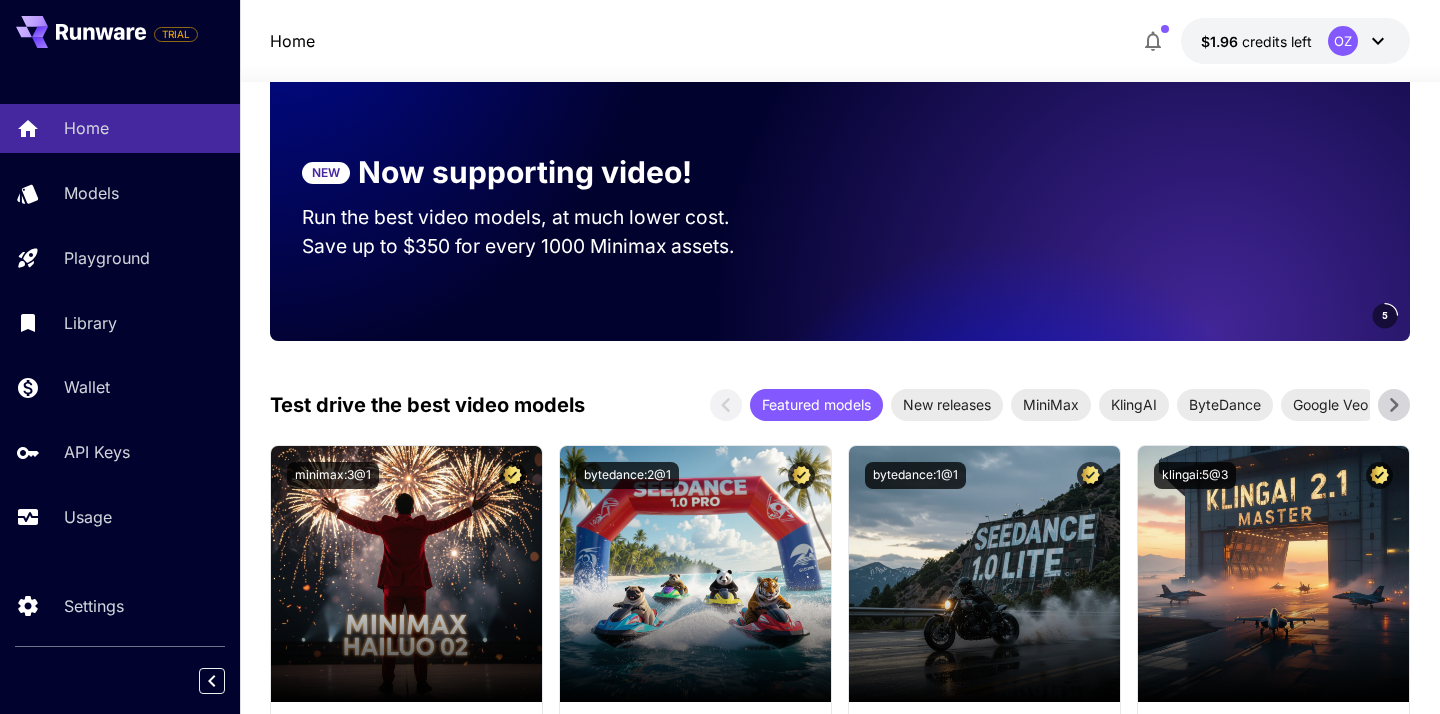 drag, startPoint x: 981, startPoint y: 272, endPoint x: 929, endPoint y: 230, distance: 66.8431 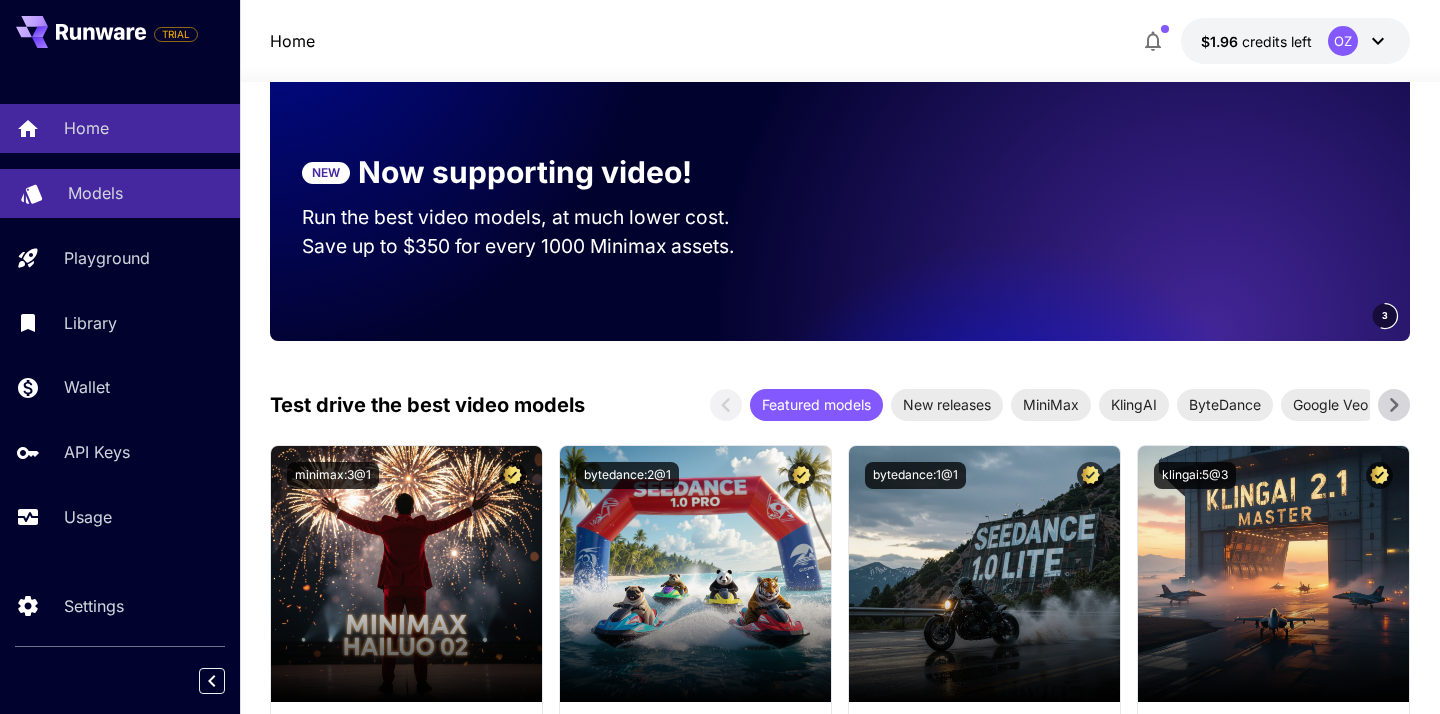 click on "Models" at bounding box center [120, 193] 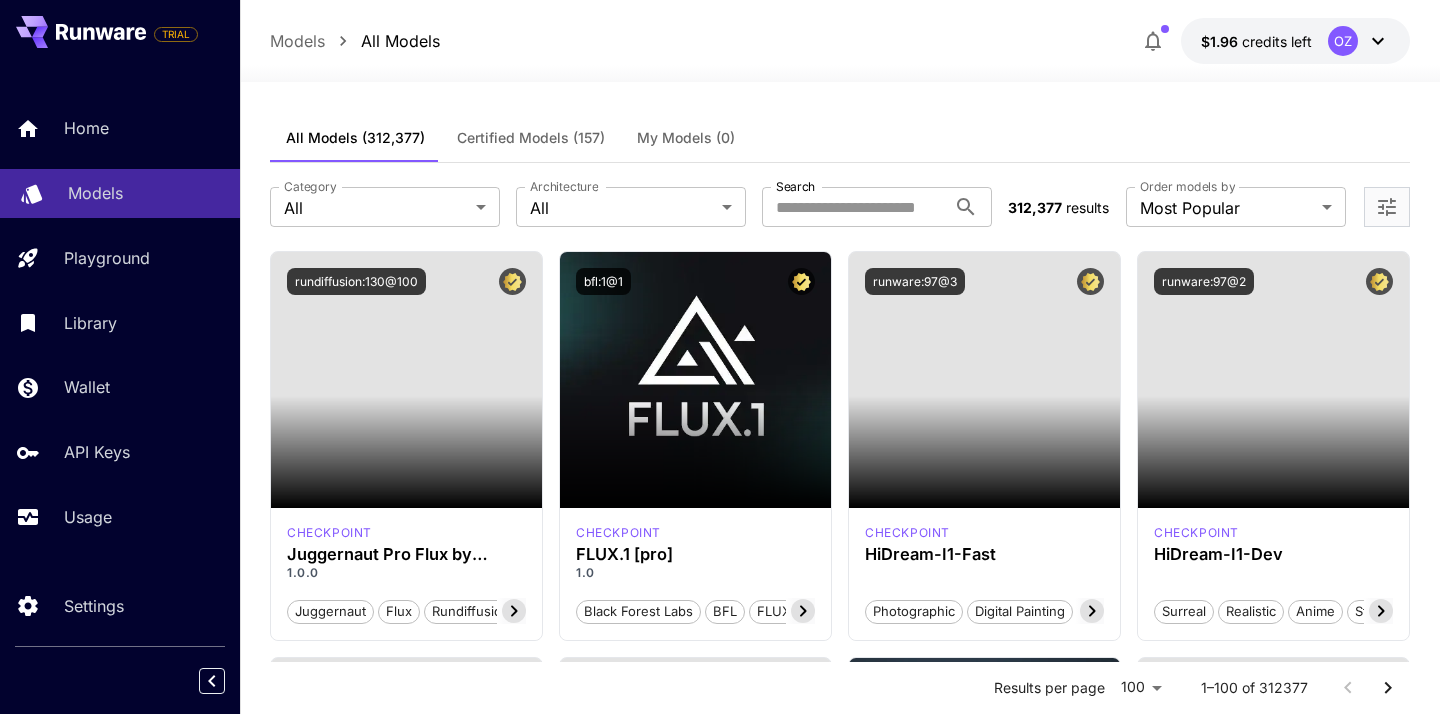 scroll, scrollTop: 1, scrollLeft: 0, axis: vertical 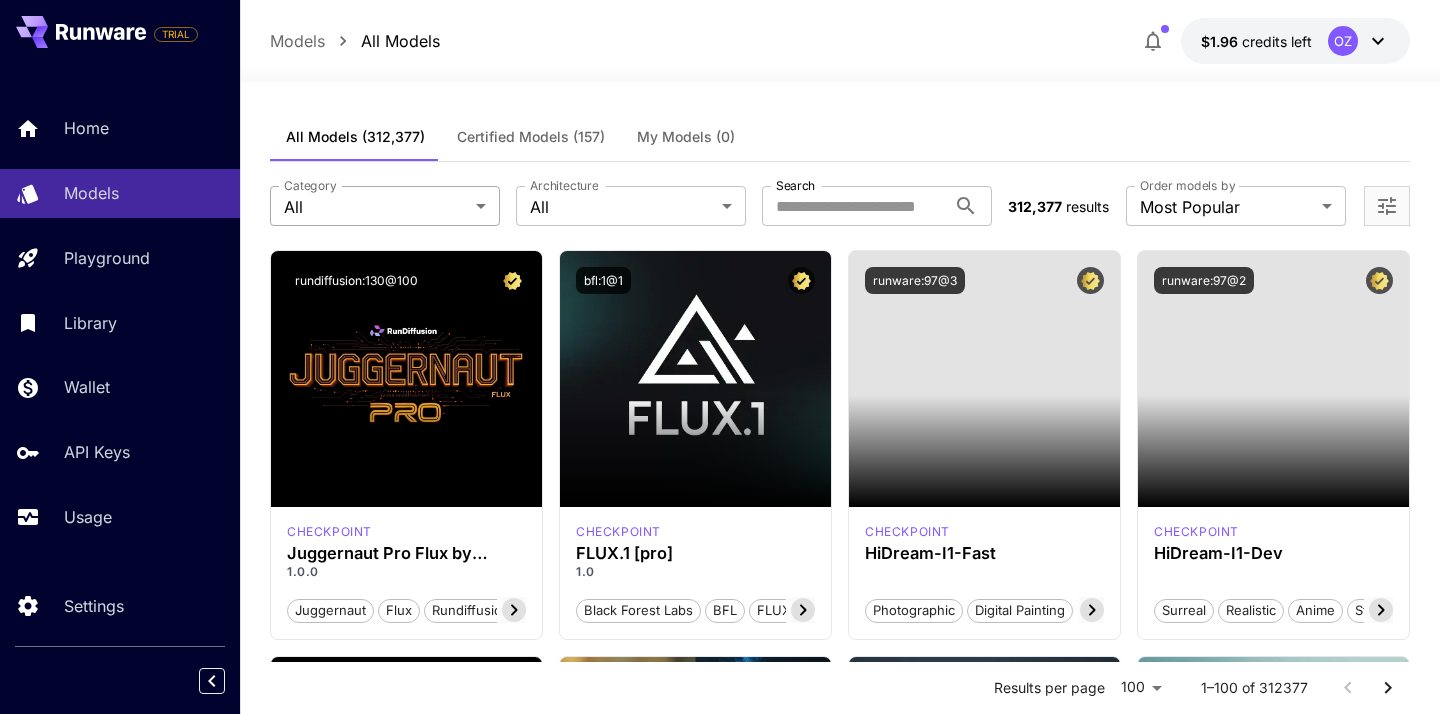 click on "**********" at bounding box center [720, 9552] 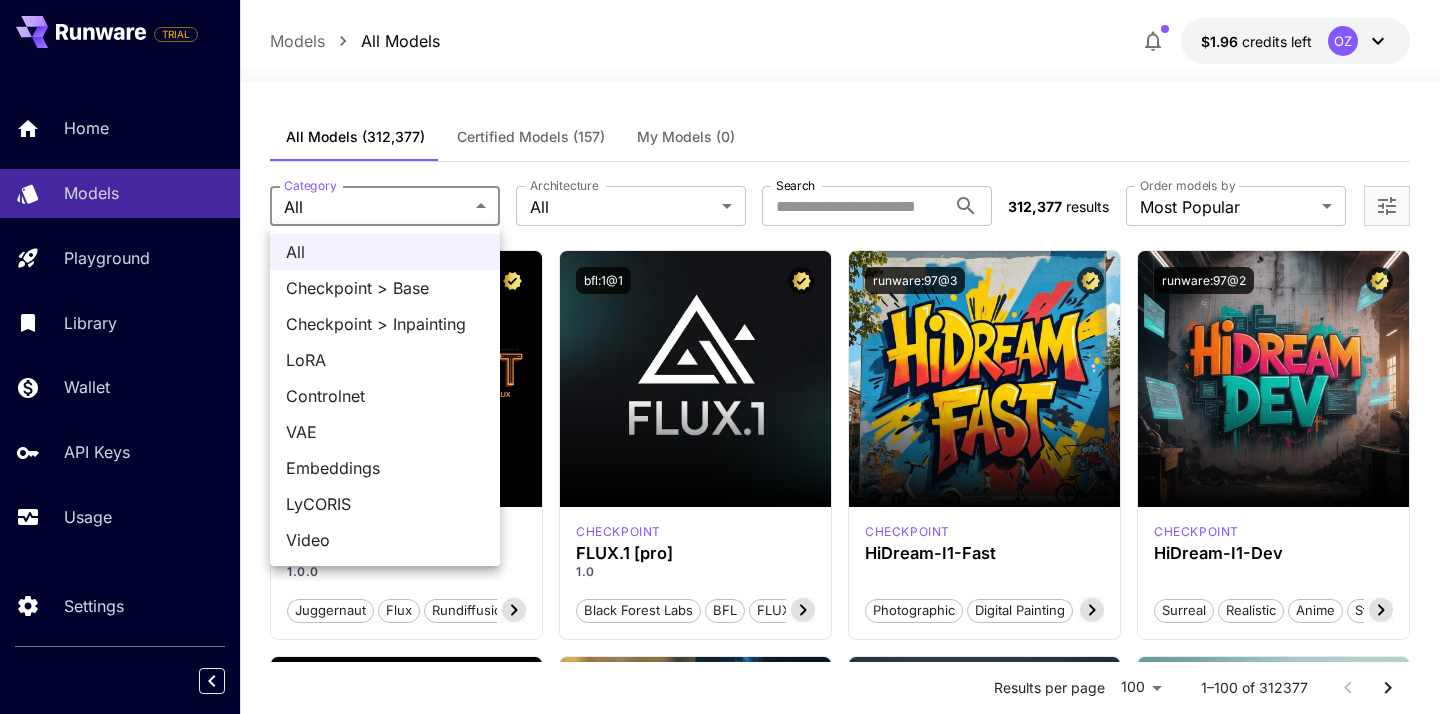 click on "Video" at bounding box center [385, 540] 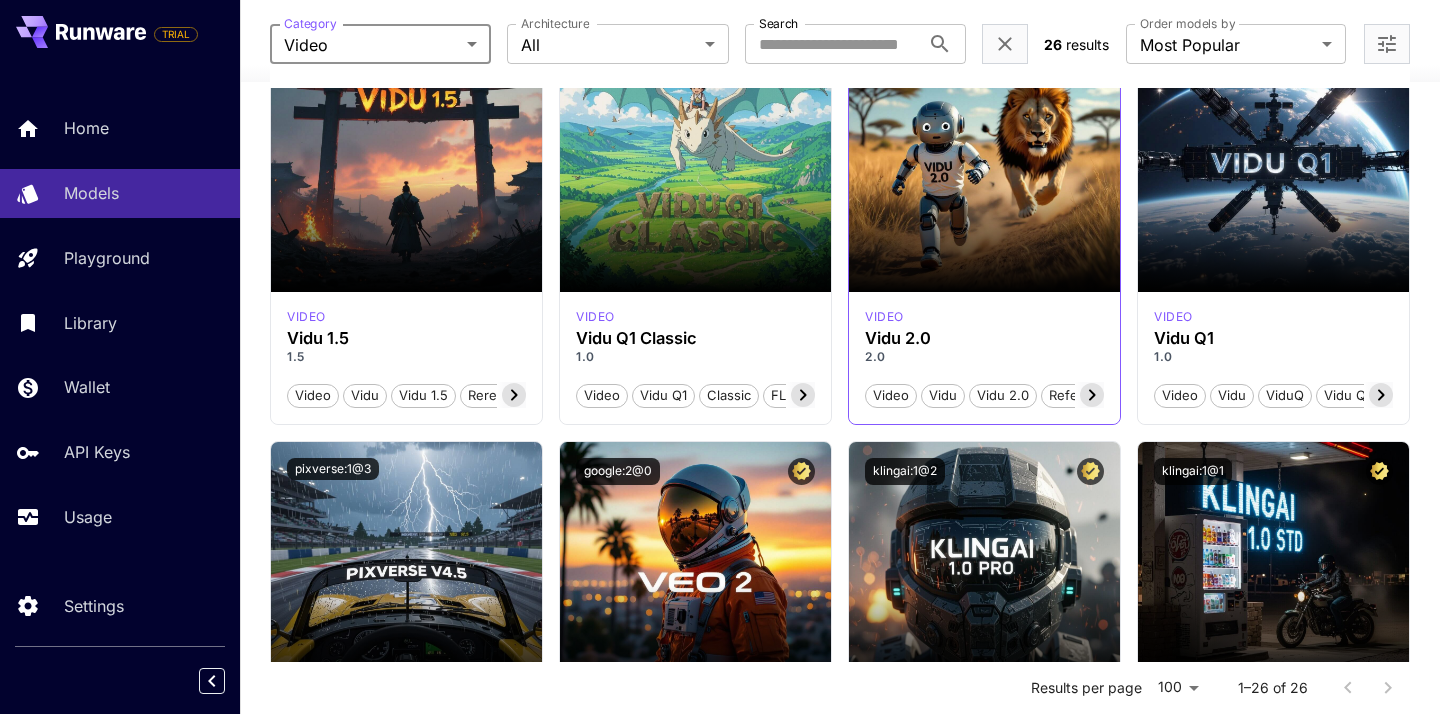 scroll, scrollTop: 305, scrollLeft: 0, axis: vertical 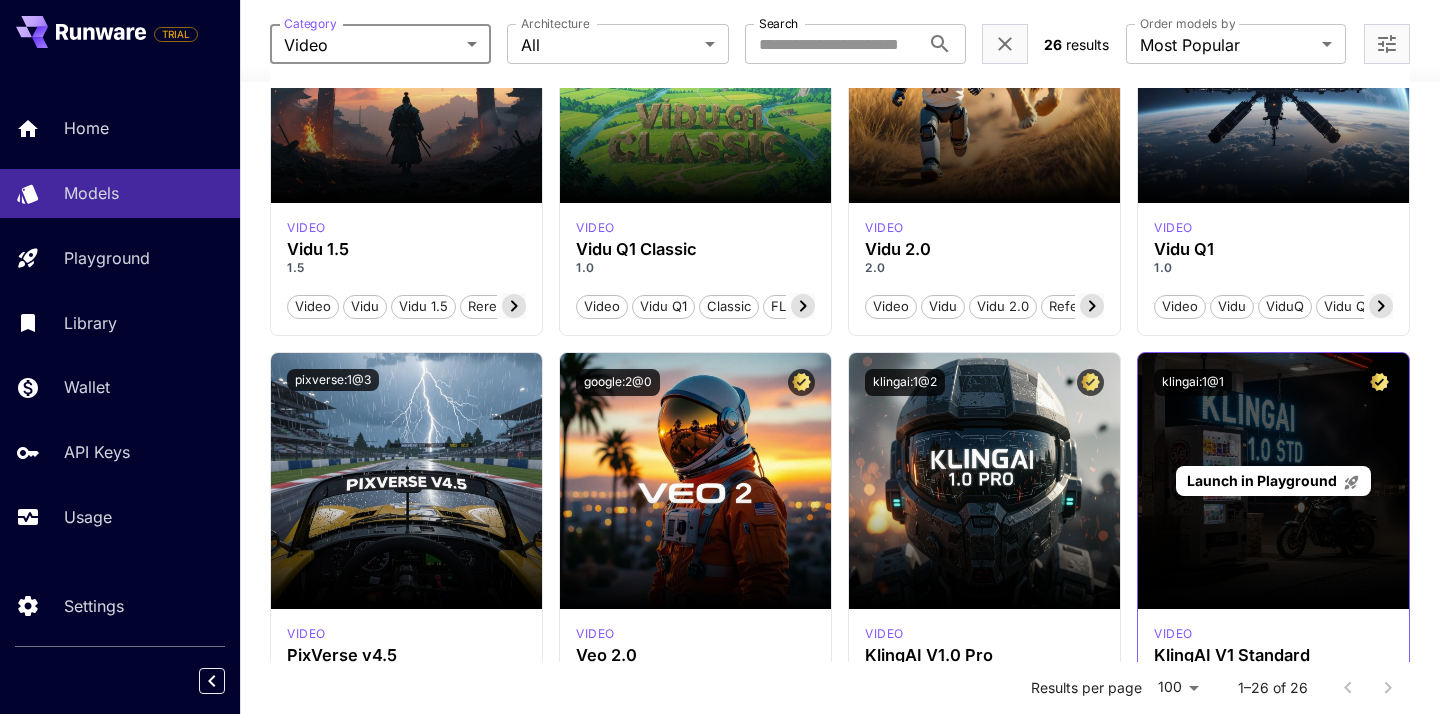 click on "Launch in Playground" at bounding box center [1273, 481] 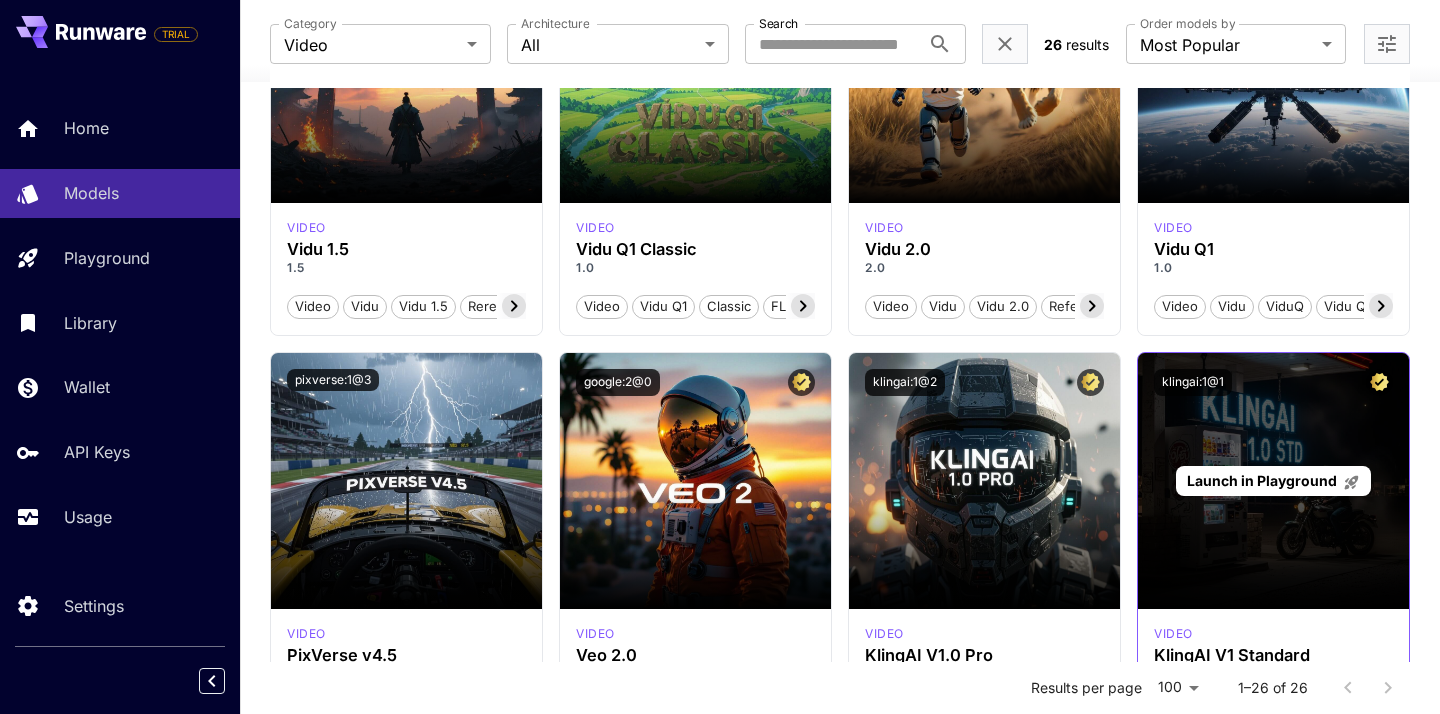 click on "Launch in Playground" at bounding box center [1262, 480] 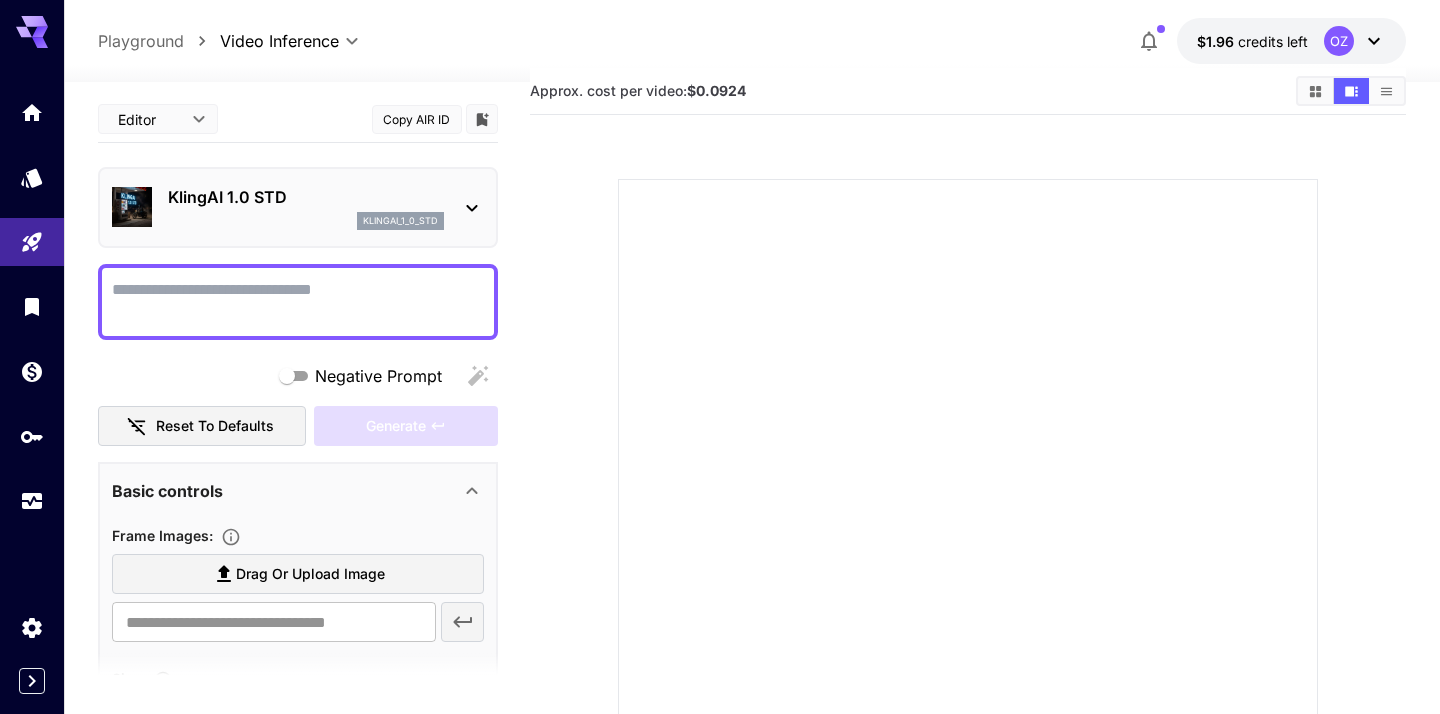 scroll, scrollTop: 48, scrollLeft: 0, axis: vertical 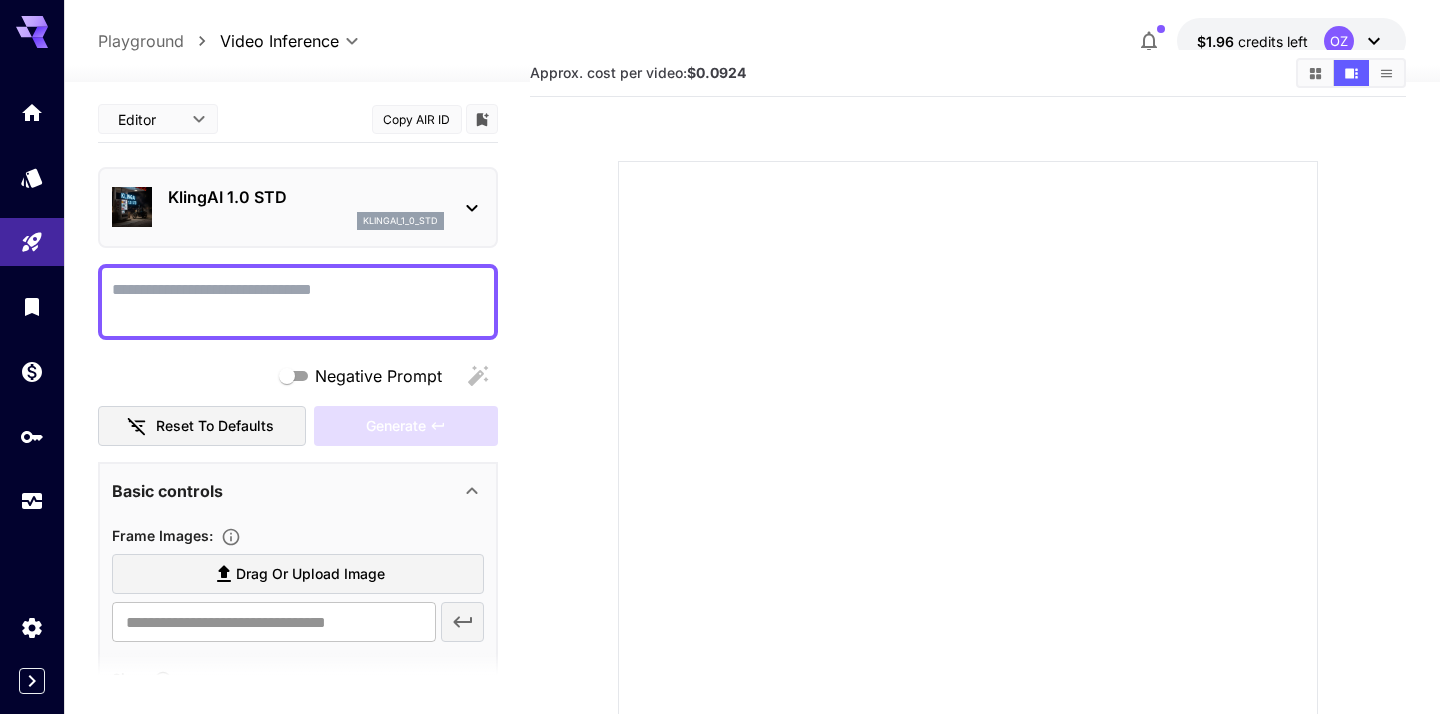 click on "Negative Prompt" at bounding box center (298, 302) 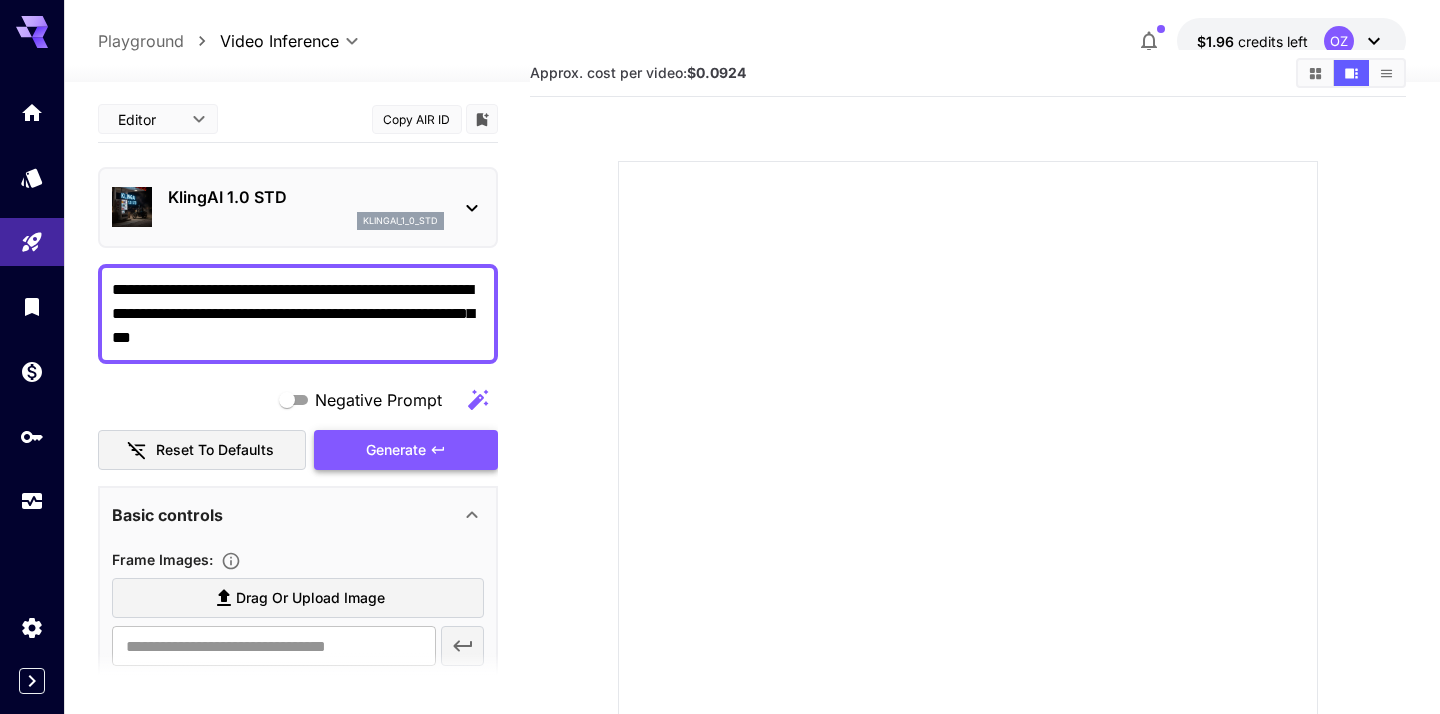 type on "**********" 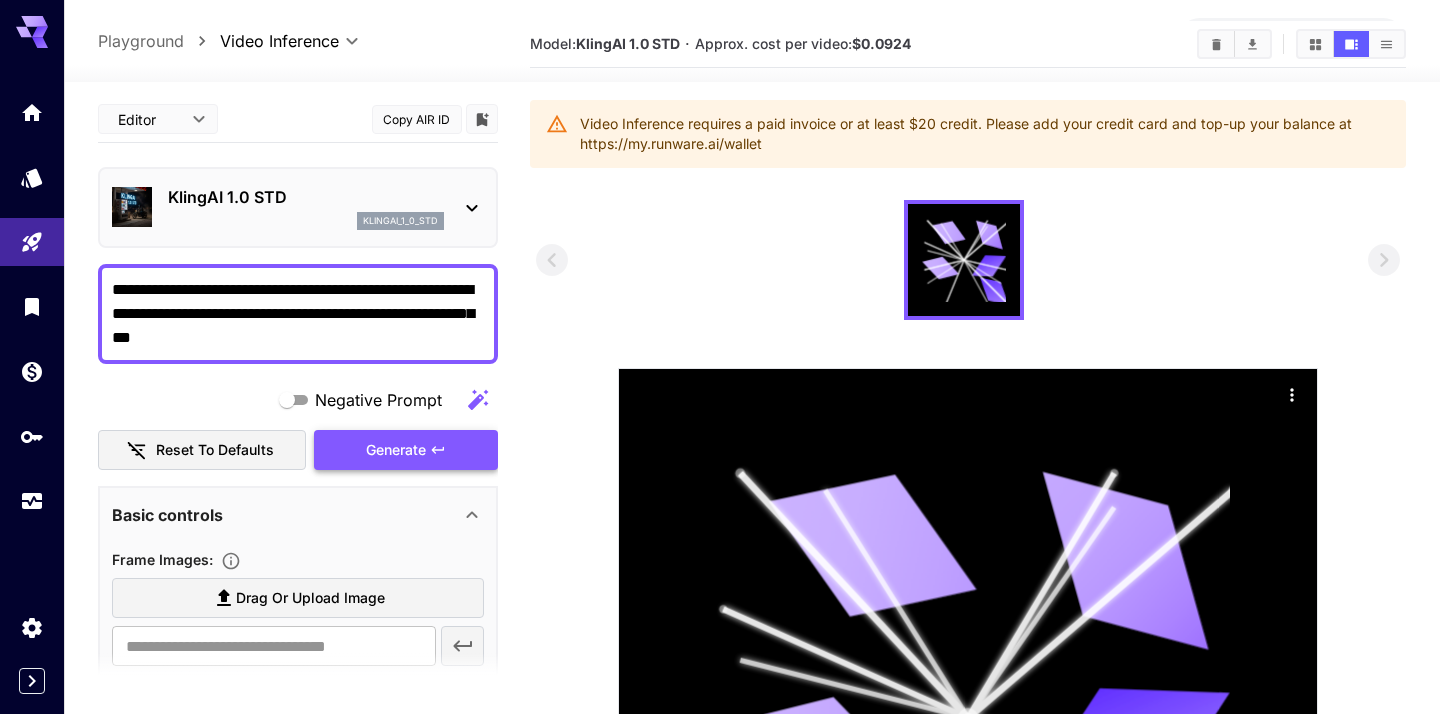 scroll, scrollTop: 0, scrollLeft: 0, axis: both 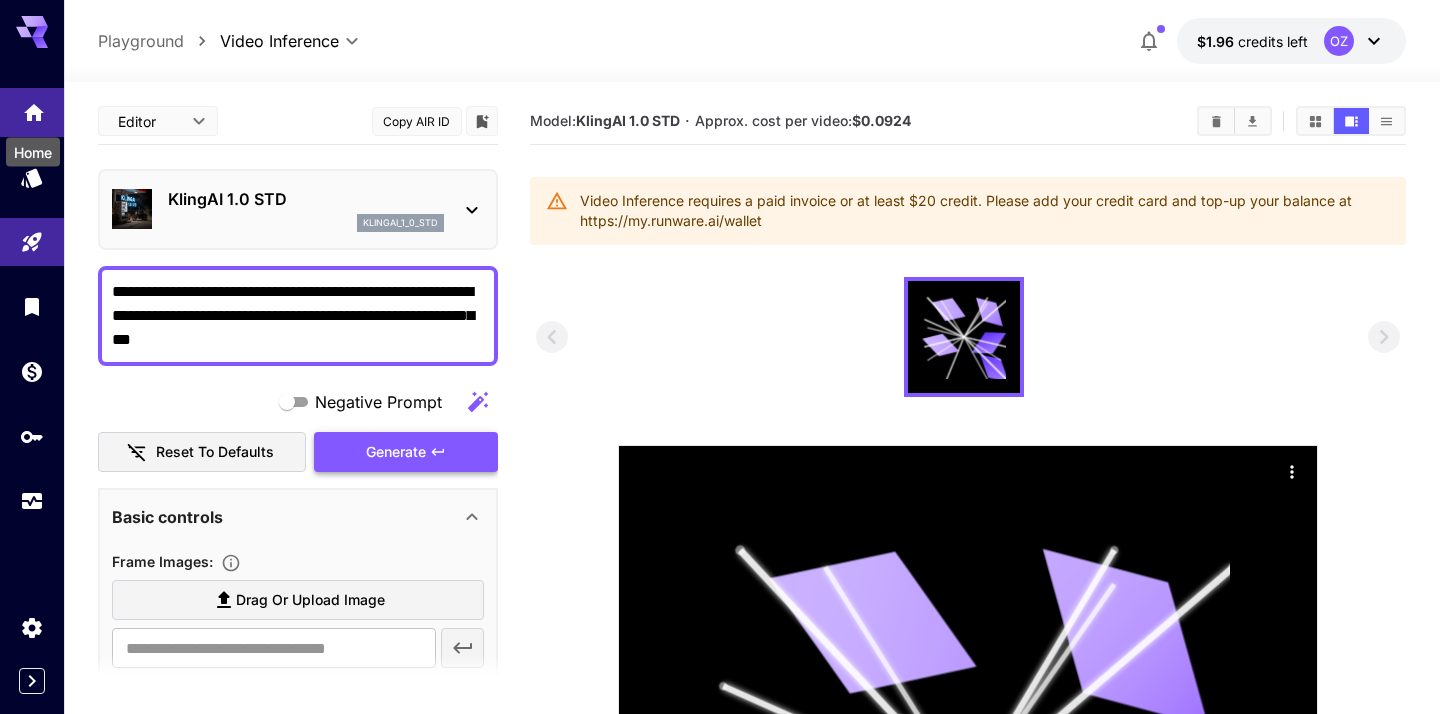 click 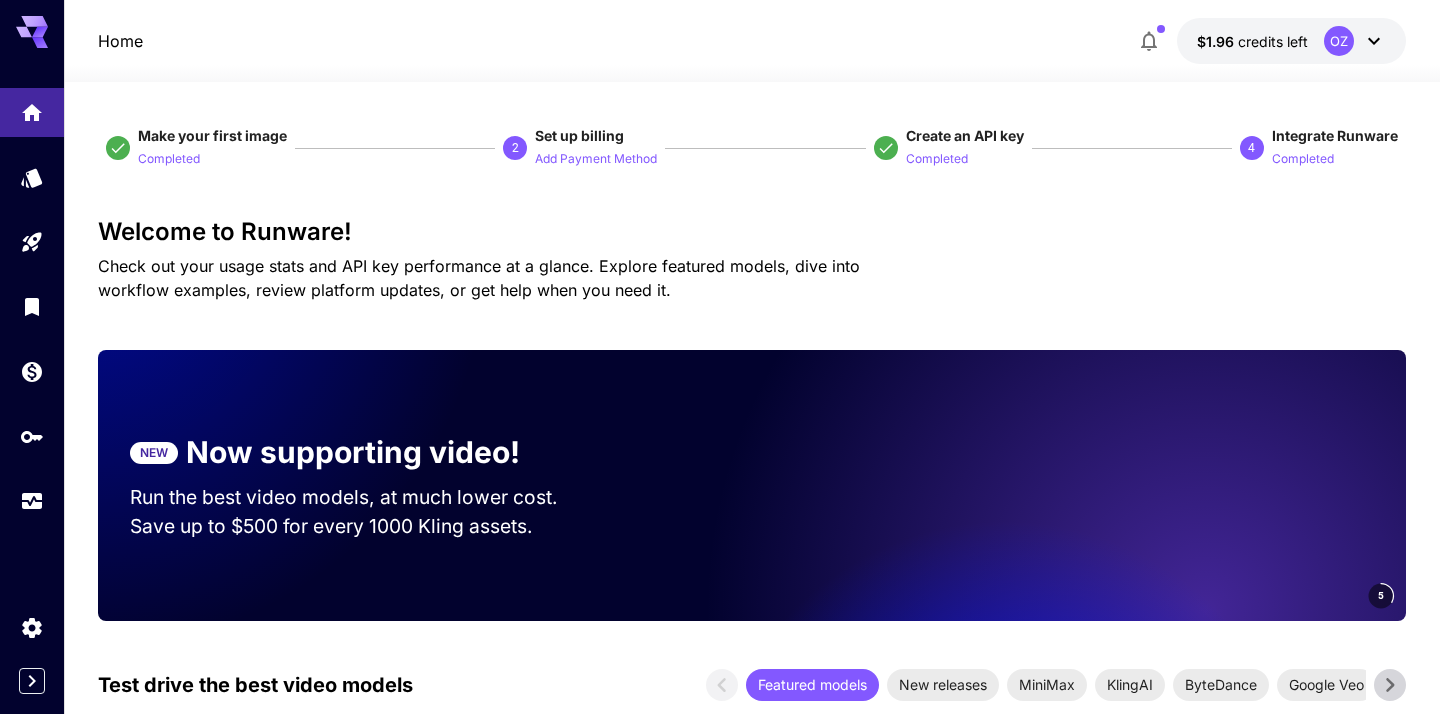 click at bounding box center [1126, 485] 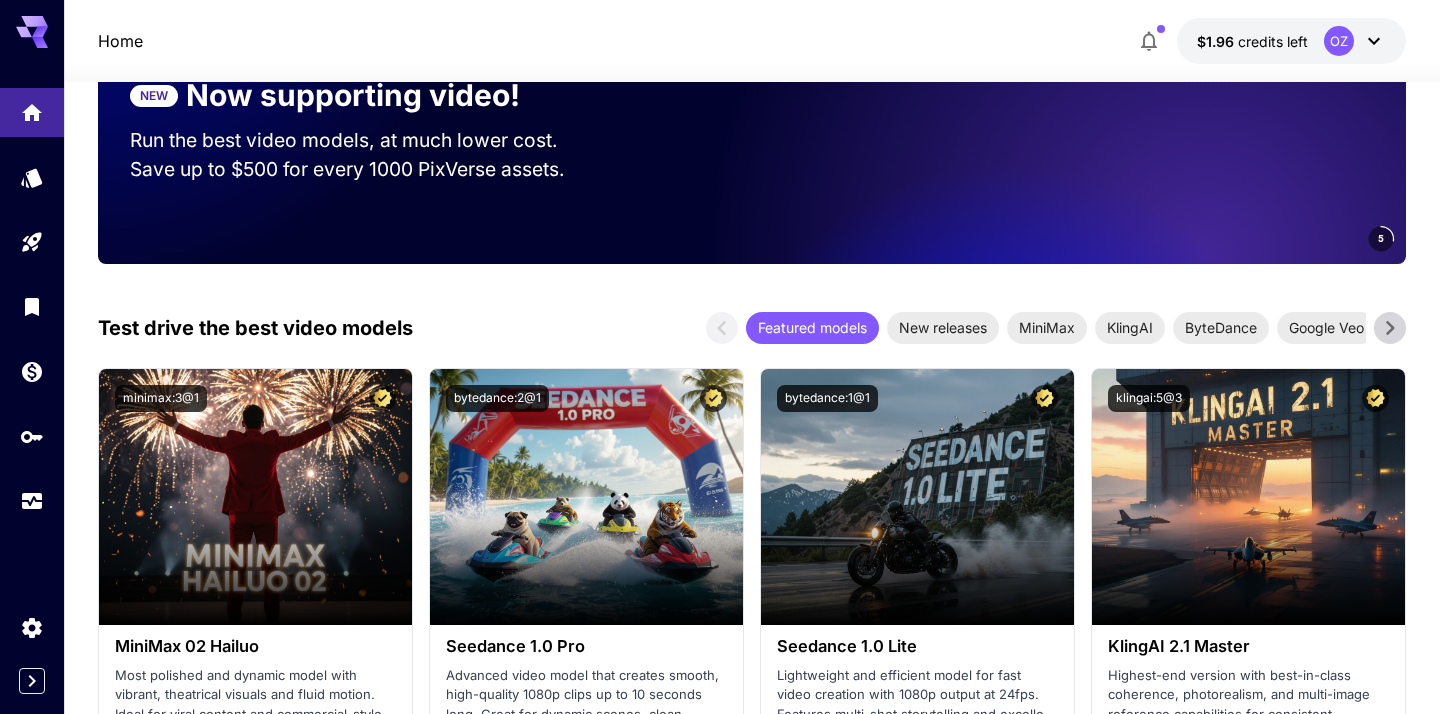 scroll, scrollTop: 400, scrollLeft: 0, axis: vertical 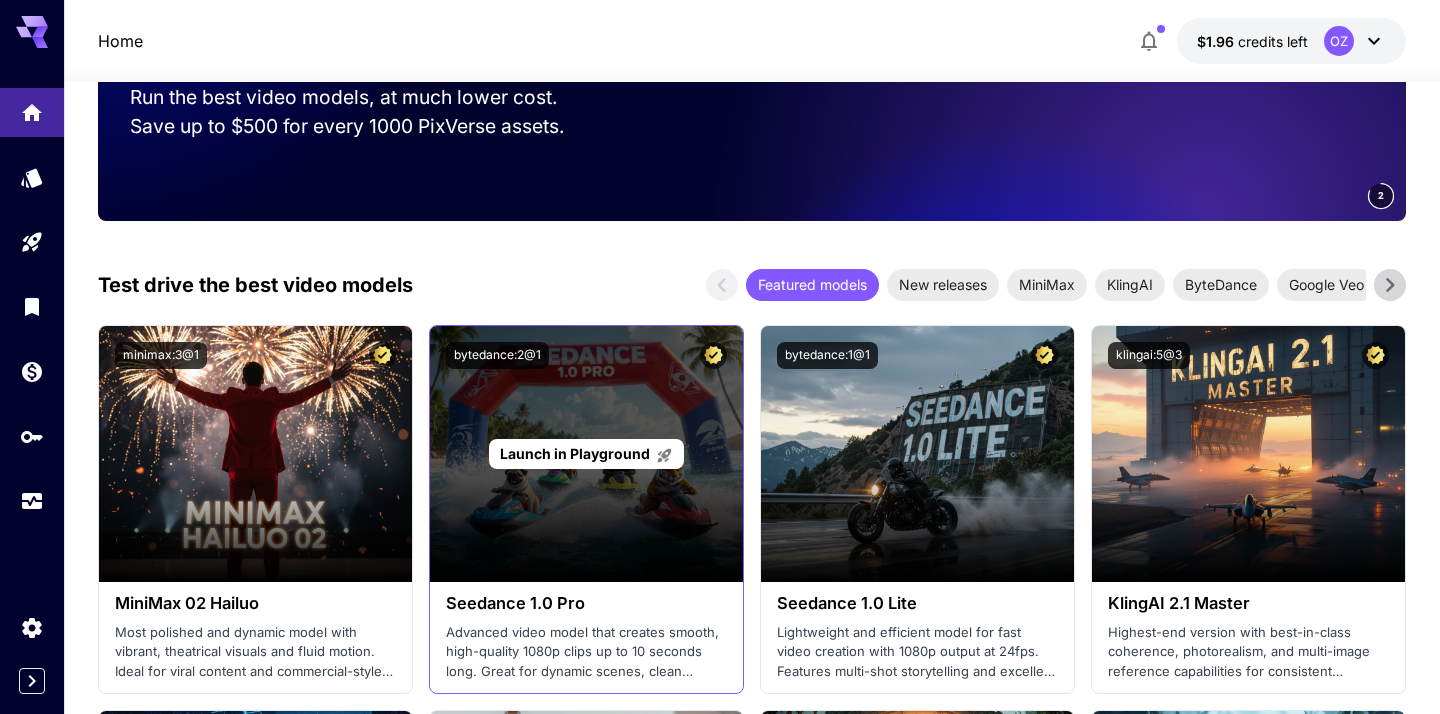 click on "Launch in Playground" at bounding box center [586, 454] 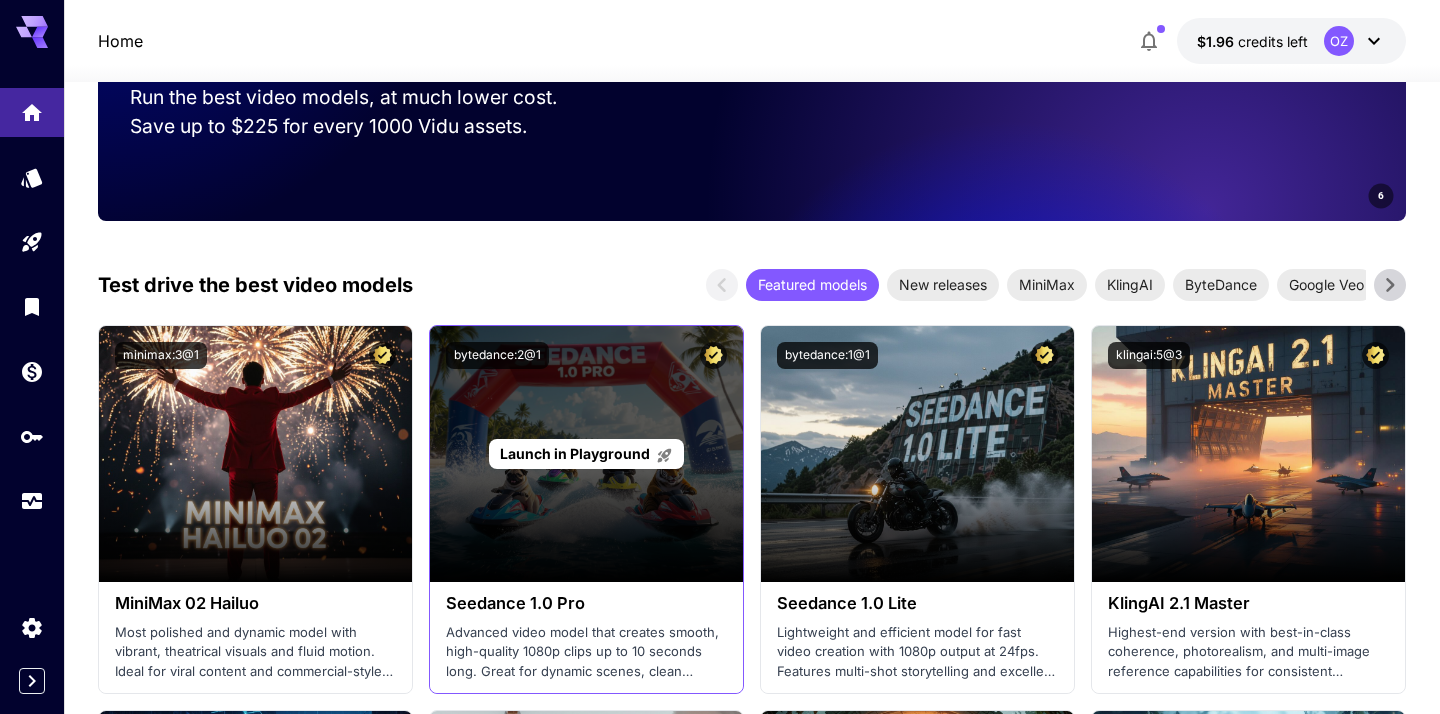 click on "Launch in Playground" at bounding box center (575, 453) 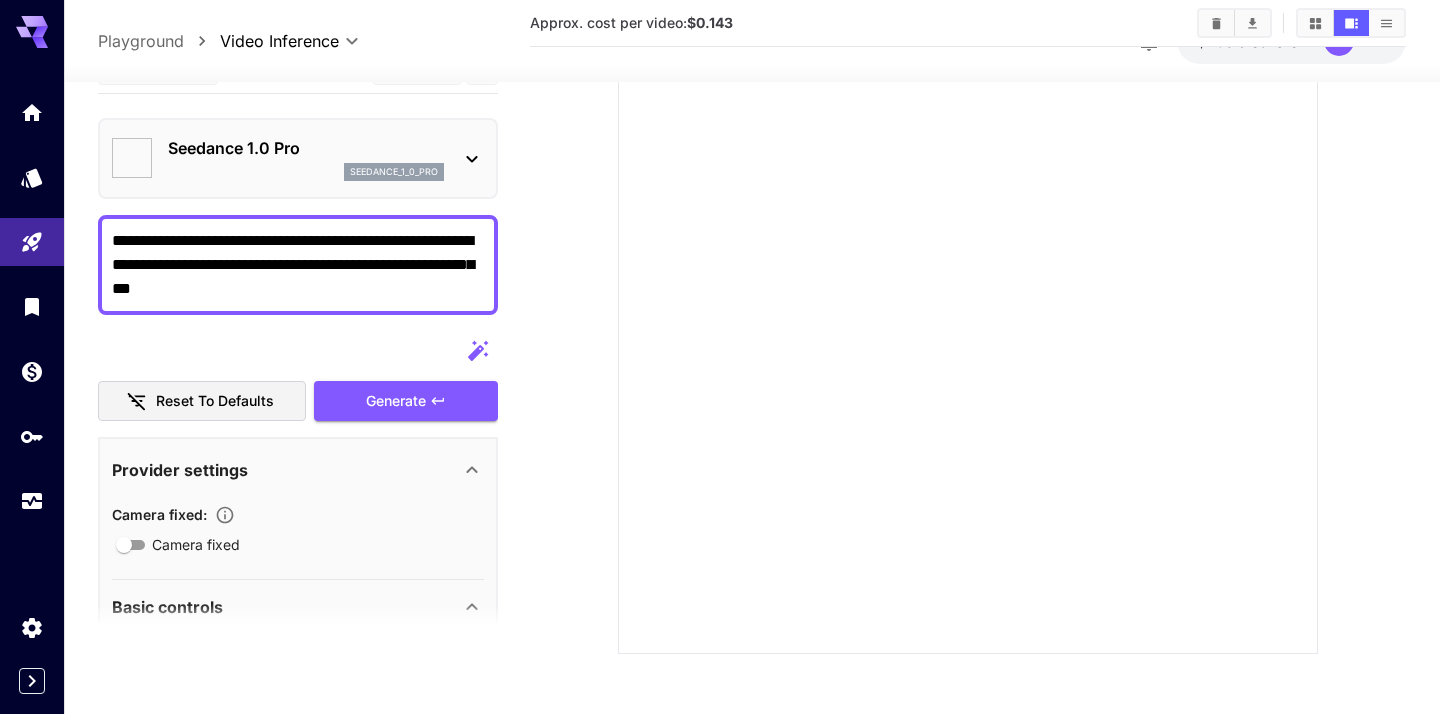 type on "**" 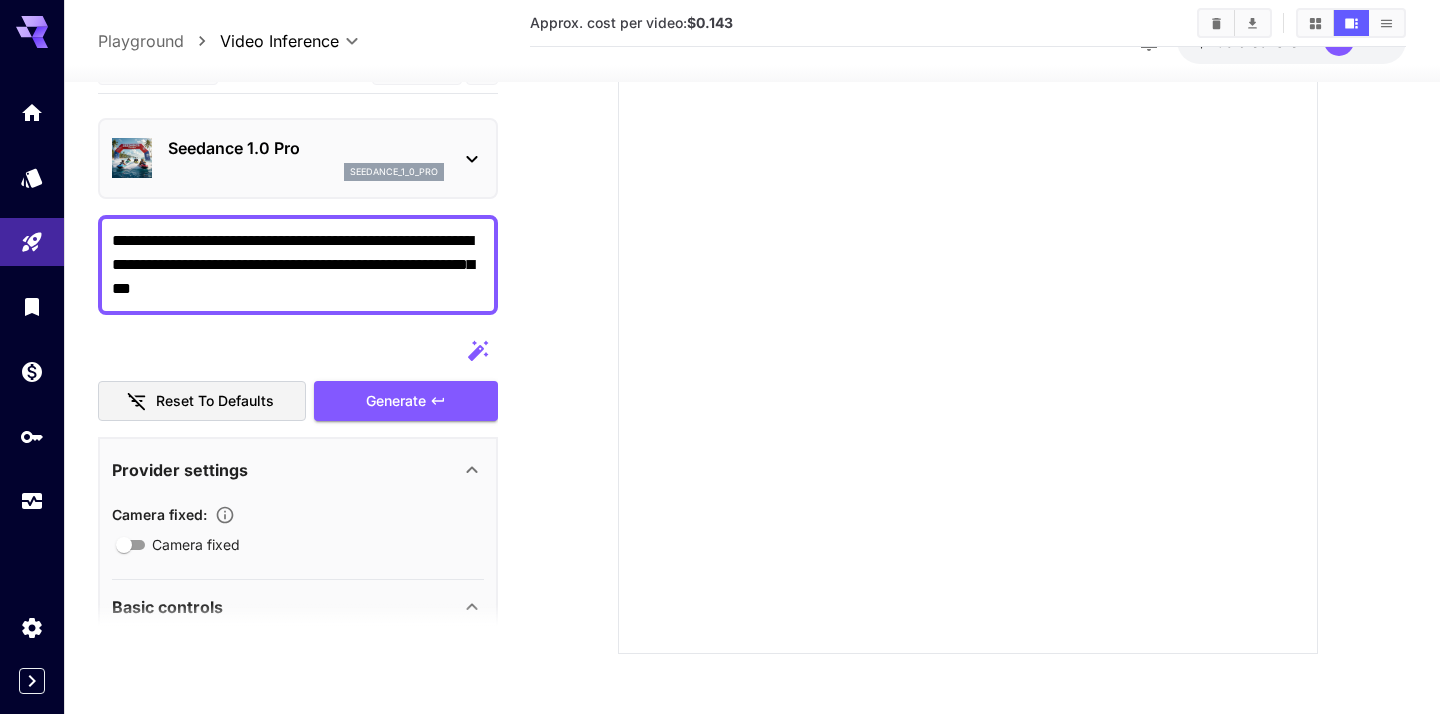 click on "Seedance 1.0 Pro seedance_1_0_pro" at bounding box center [298, 158] 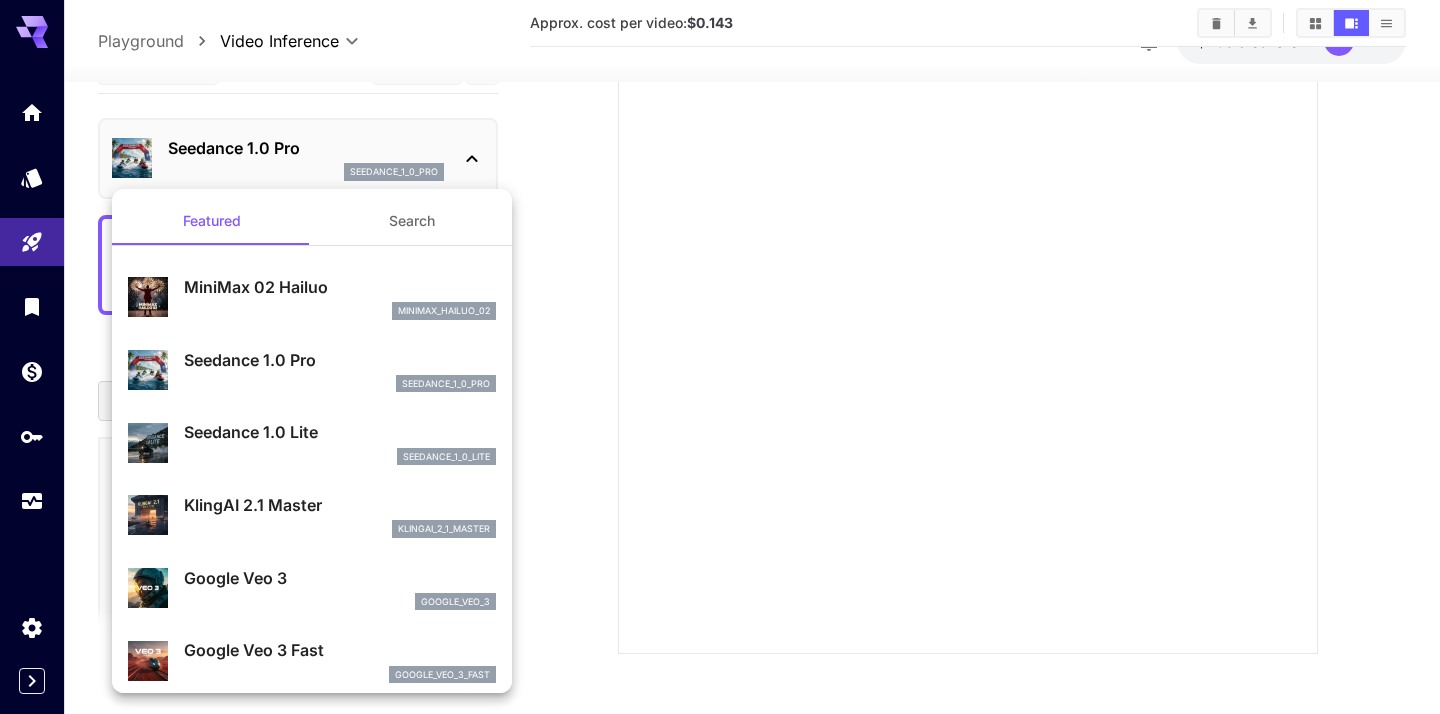click on "MiniMax 02 Hailuo" at bounding box center [340, 287] 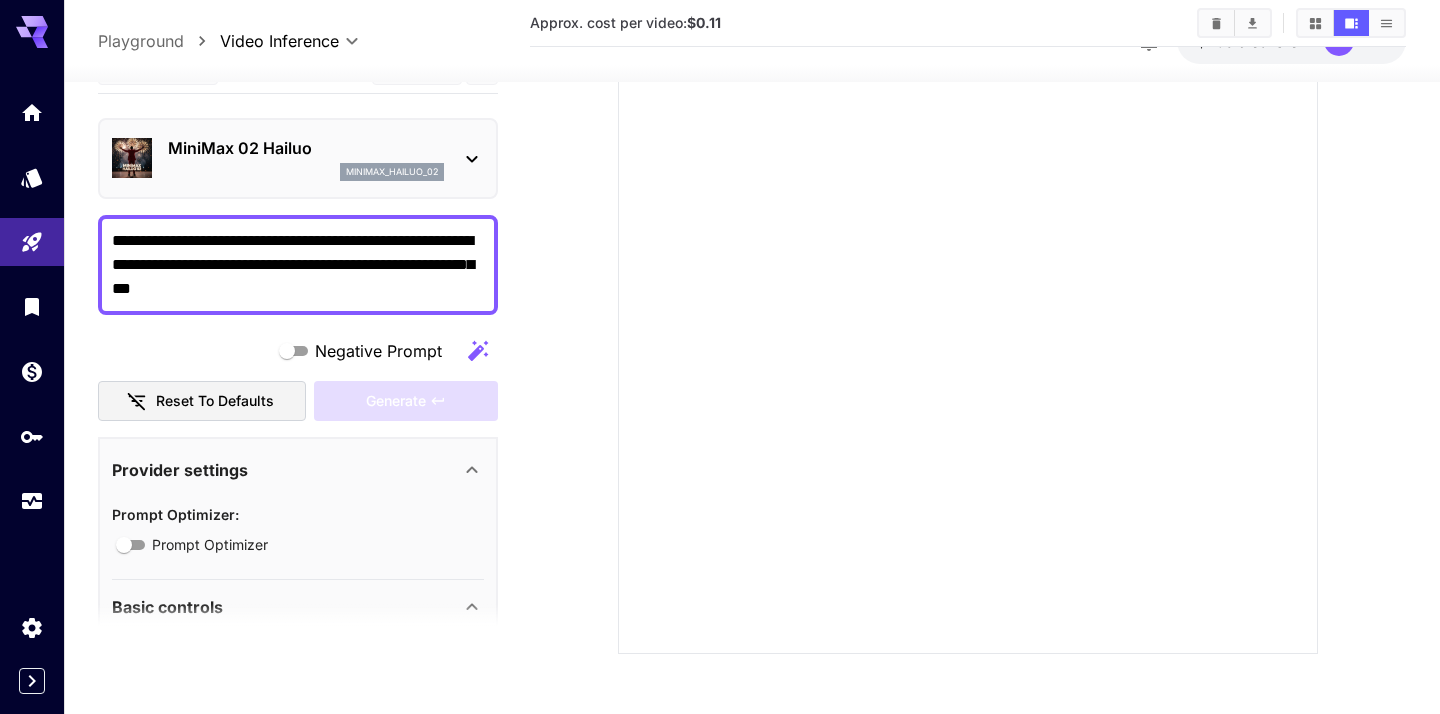 click on "MiniMax 02 Hailuo minimax_hailuo_02" at bounding box center [298, 158] 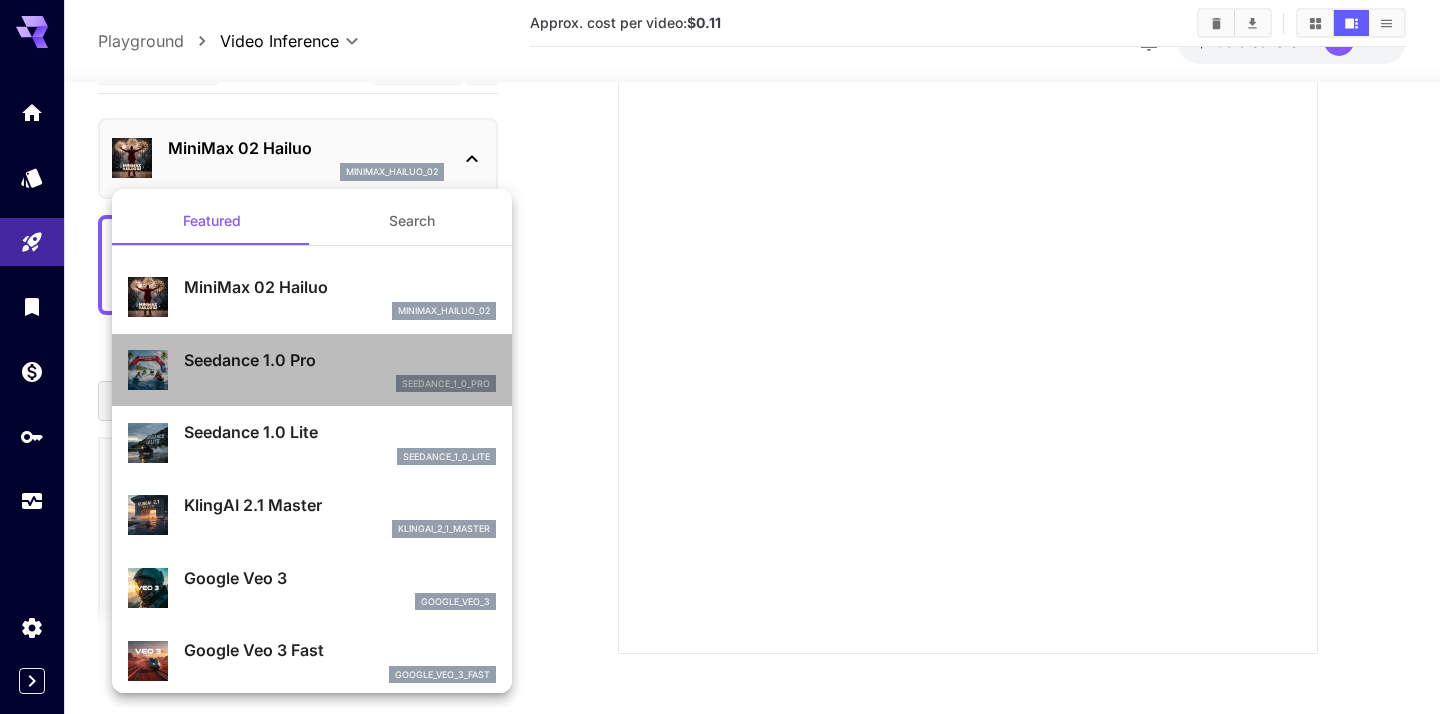 click on "Seedance 1.0 Pro" at bounding box center [340, 360] 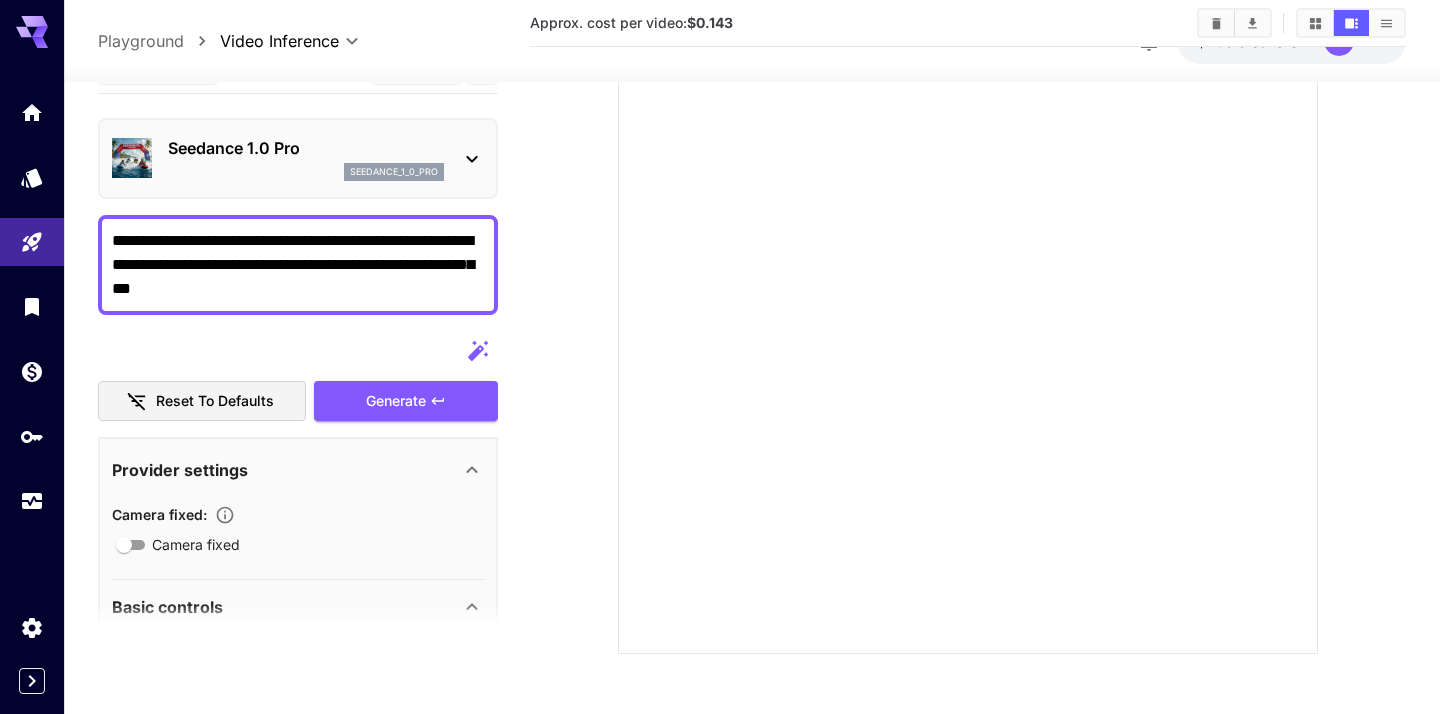click on "seedance_1_0_pro" at bounding box center (306, 172) 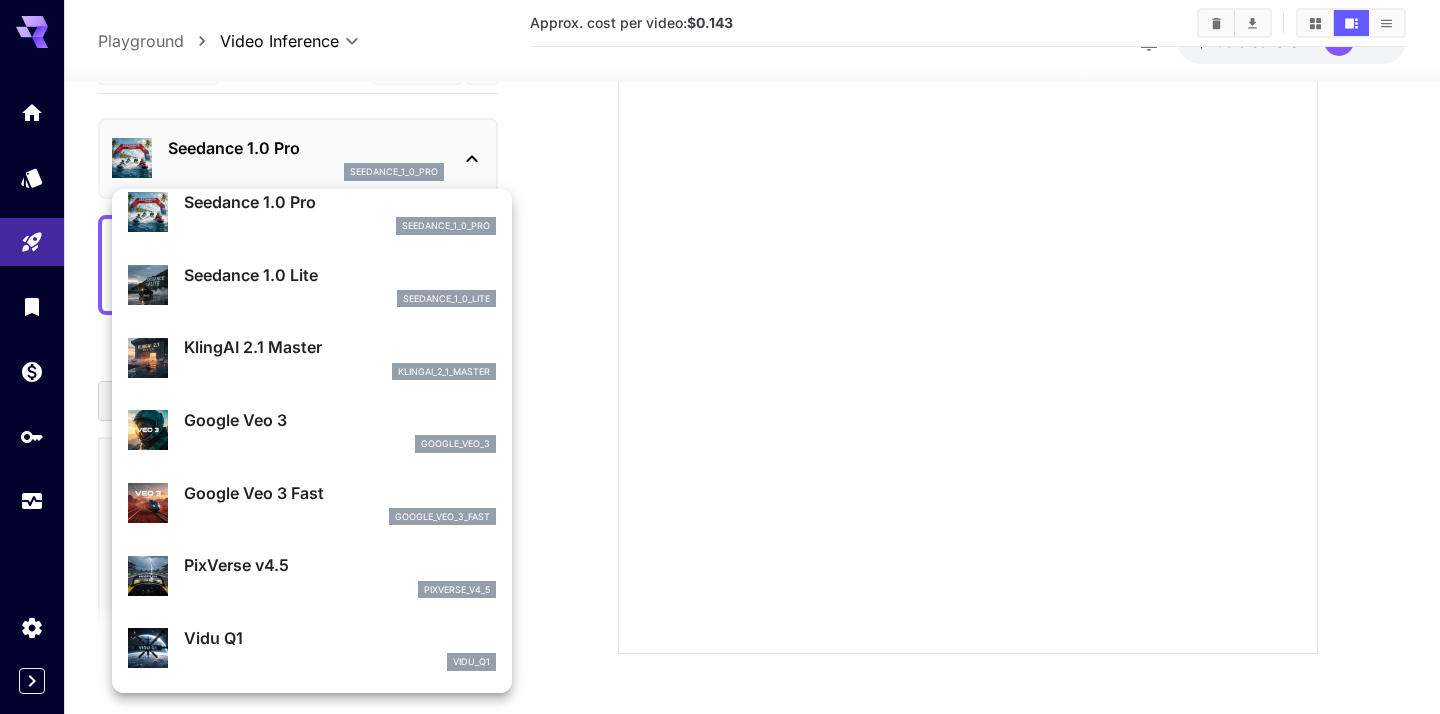 scroll, scrollTop: 161, scrollLeft: 0, axis: vertical 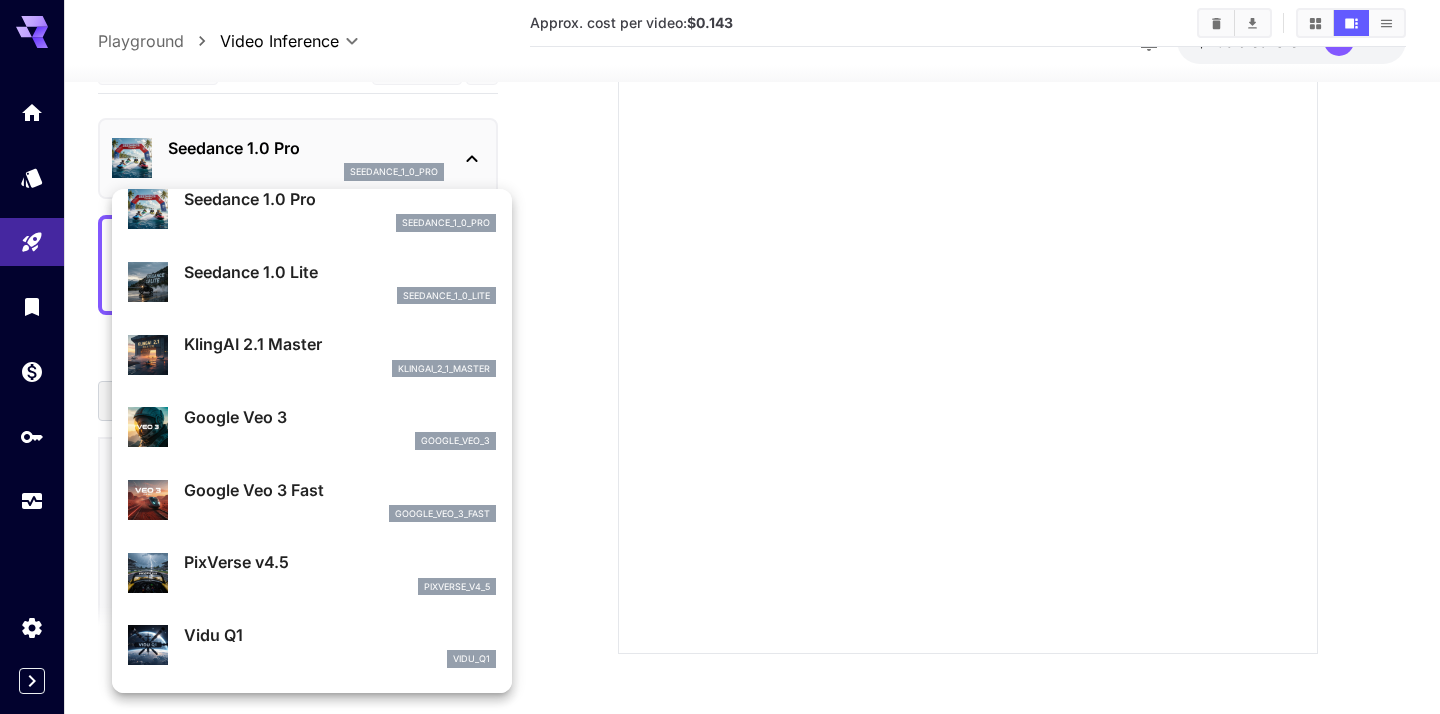 click on "Google Veo 3" at bounding box center [340, 417] 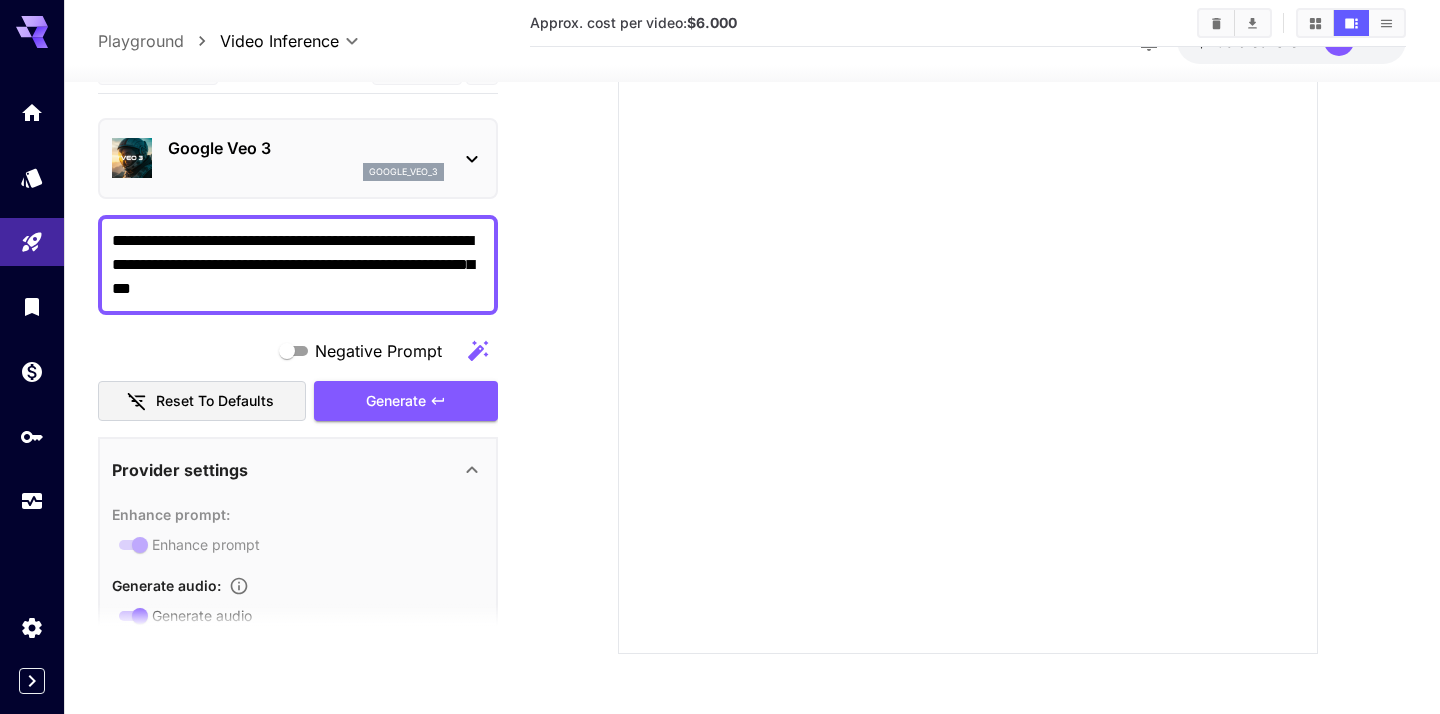 click on "google_veo_3" at bounding box center [306, 172] 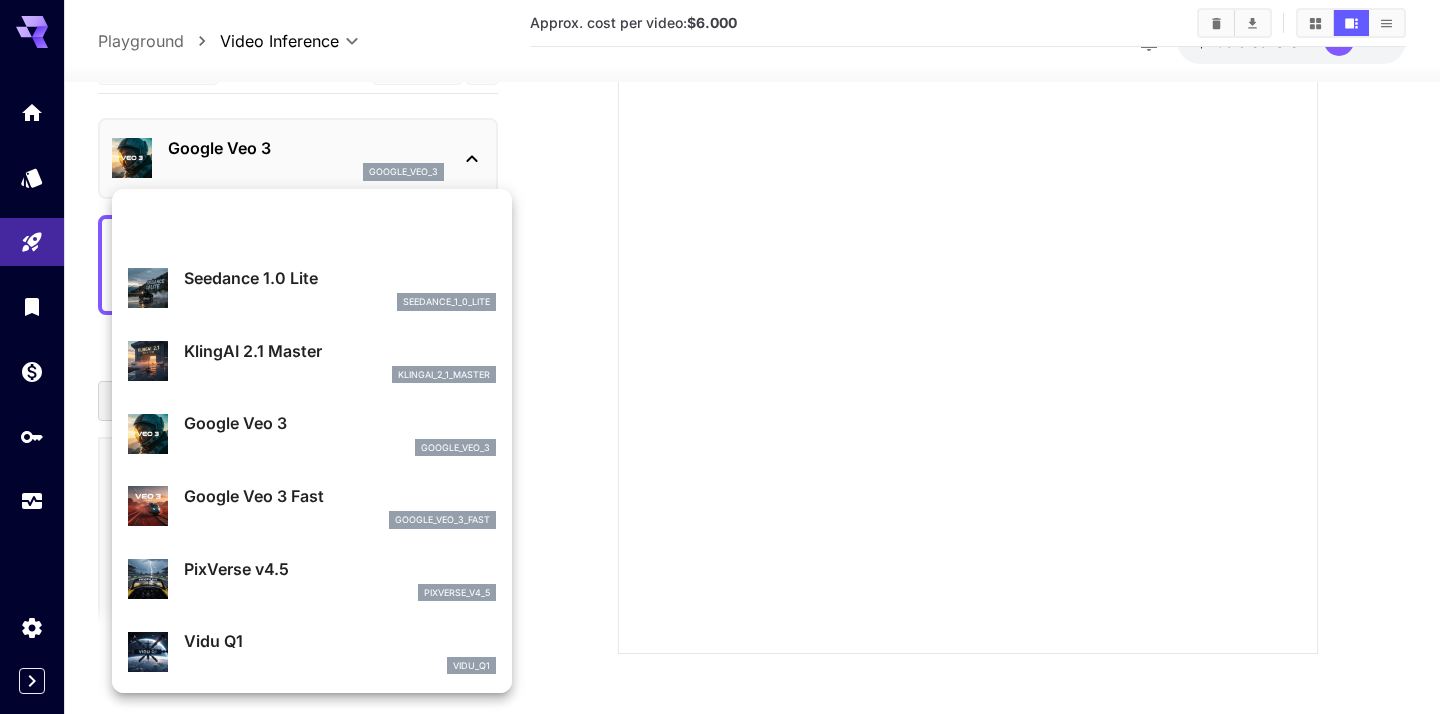scroll, scrollTop: 392, scrollLeft: 0, axis: vertical 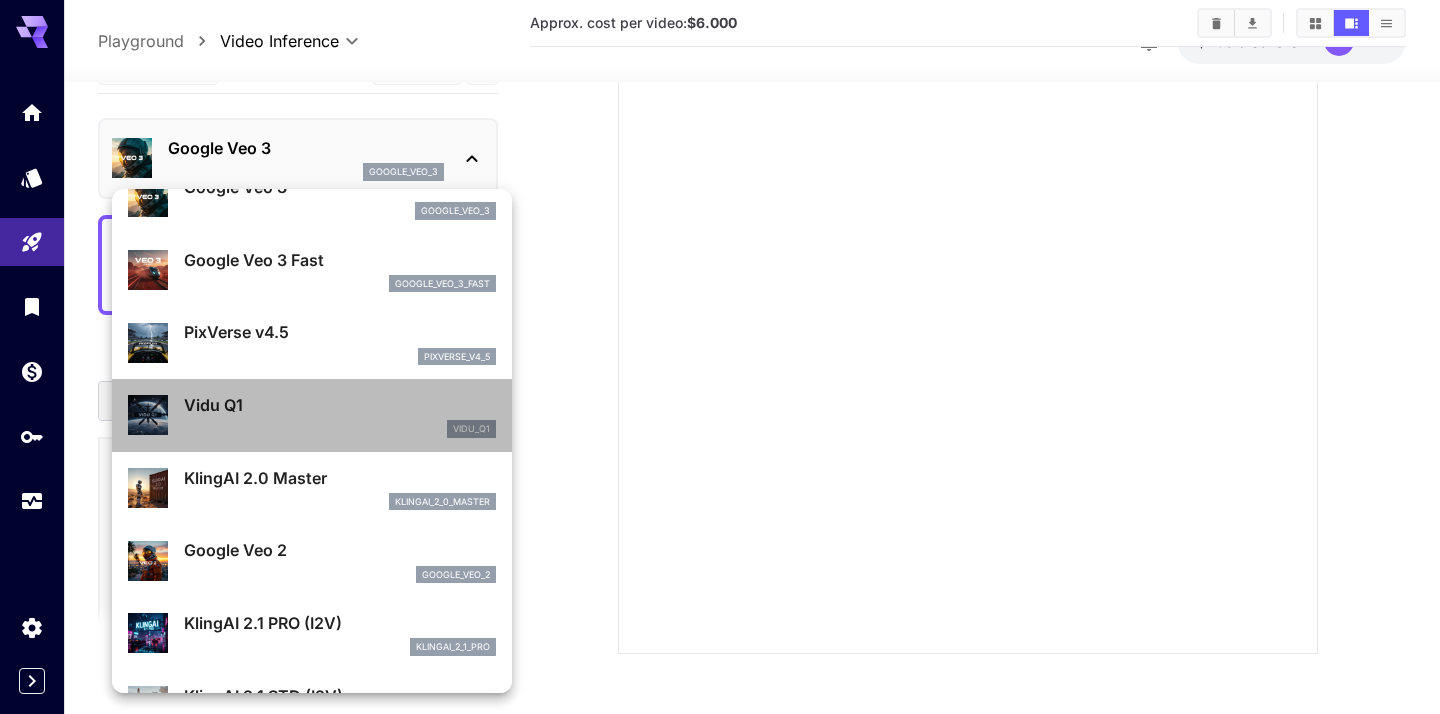 click on "Vidu Q1" at bounding box center (340, 405) 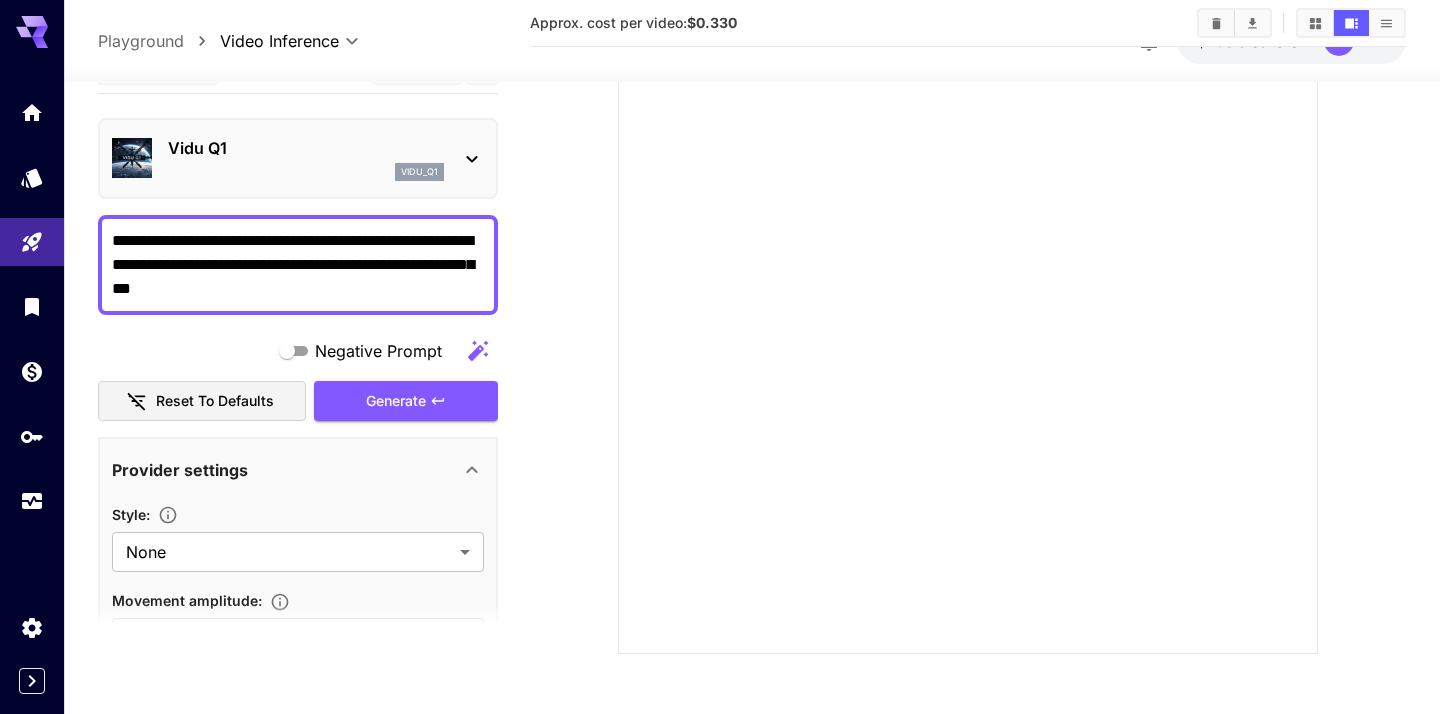 click on "Vidu Q1" at bounding box center (306, 148) 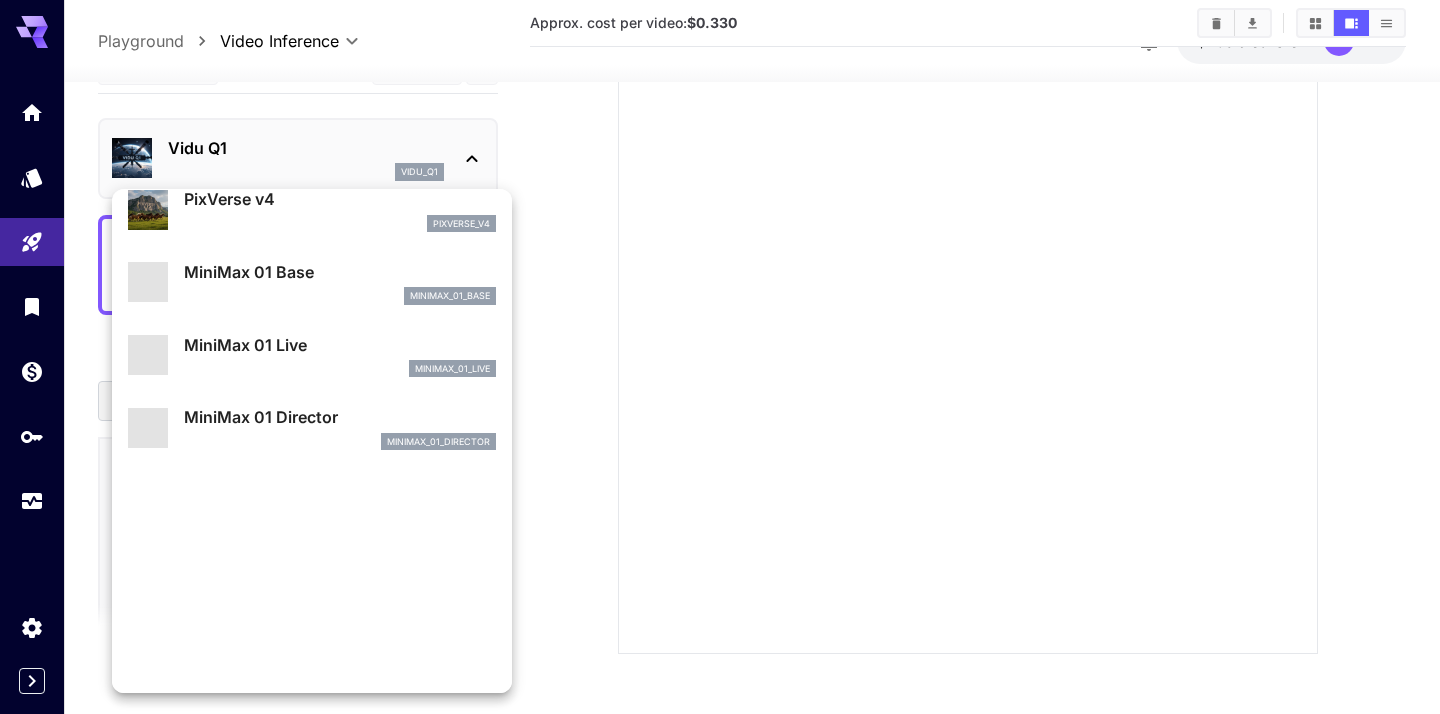scroll, scrollTop: 1545, scrollLeft: 0, axis: vertical 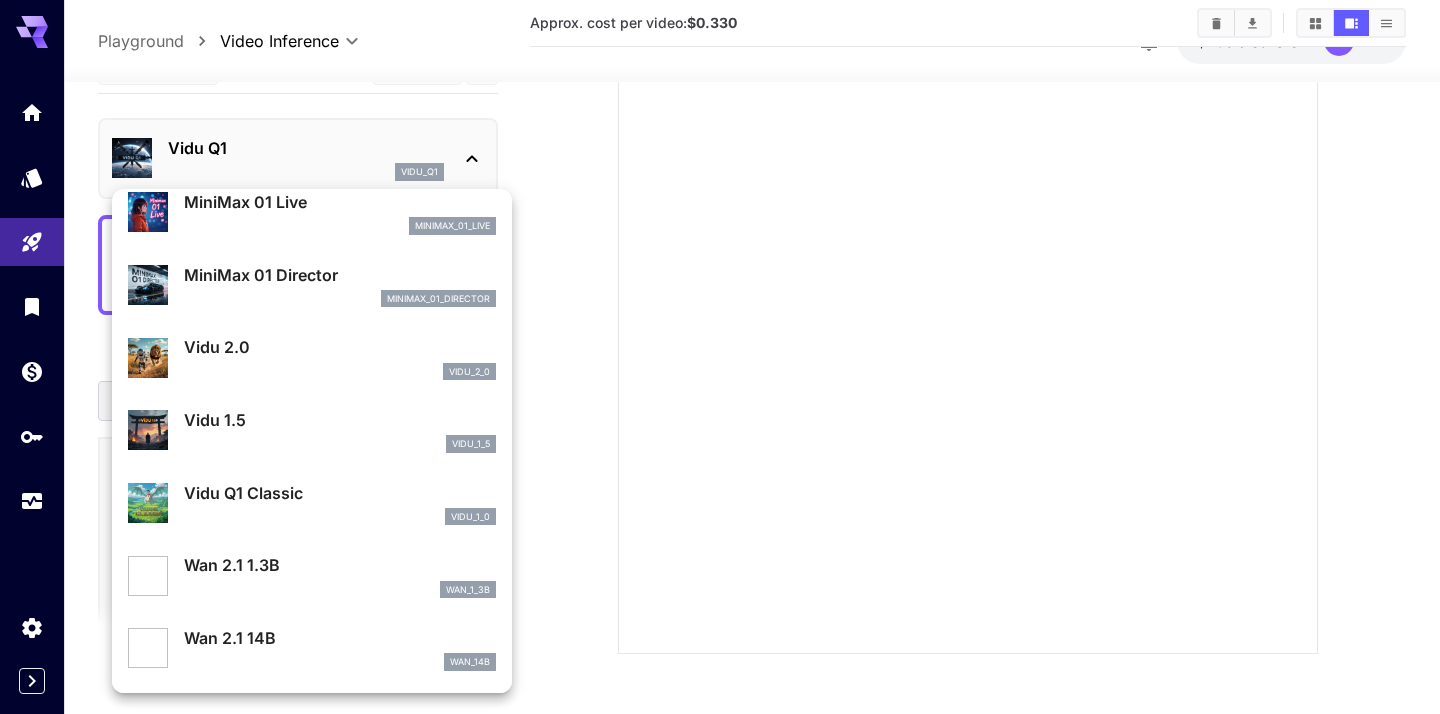 click on "Wan 2.1 14B wan_14b" at bounding box center [340, 648] 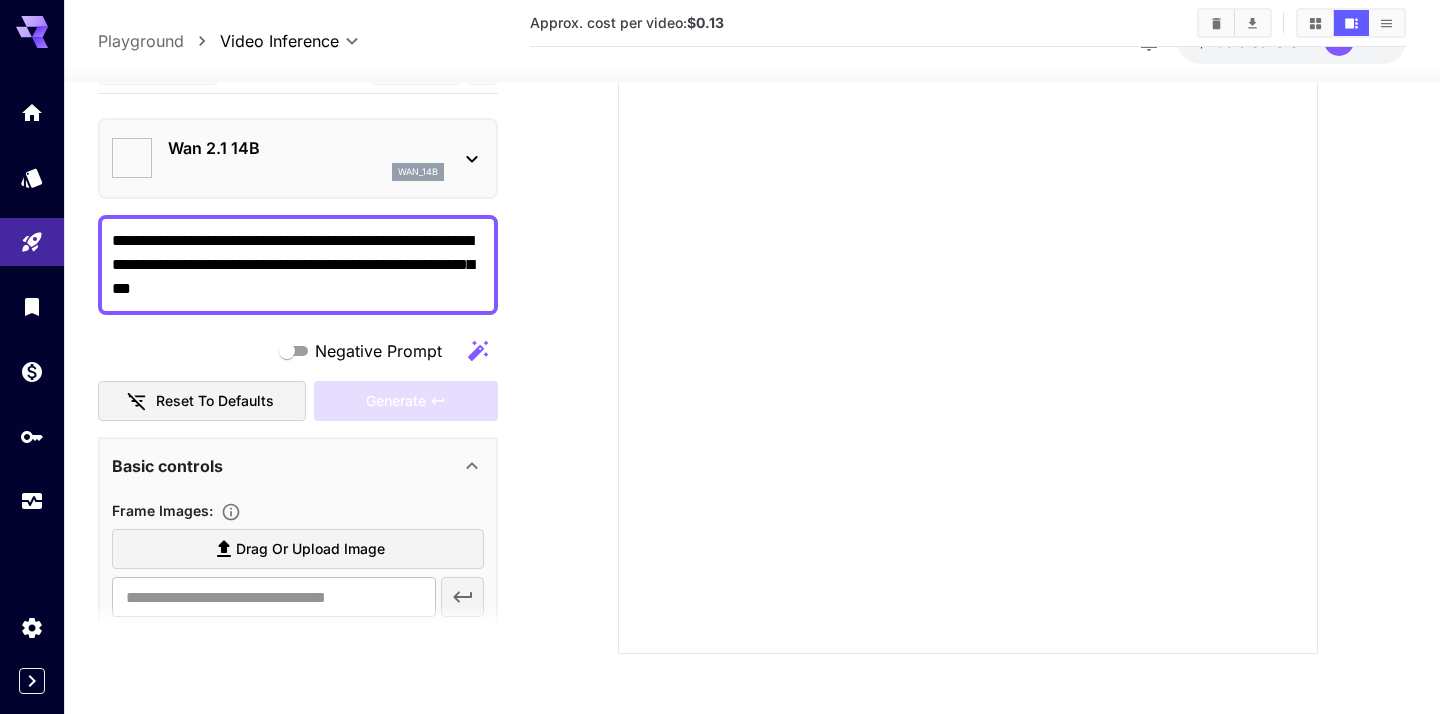 click on "Wan 2.1 14B wan_14b" at bounding box center [298, 158] 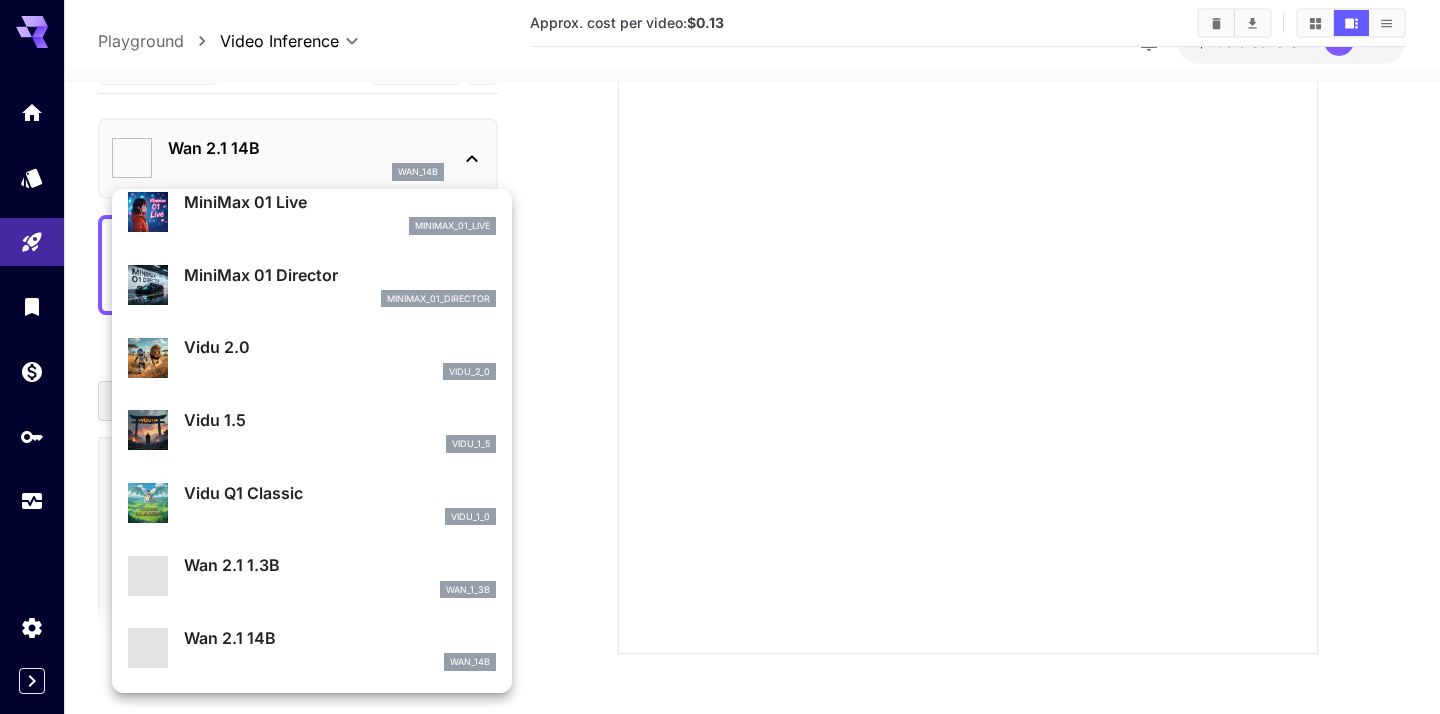 scroll, scrollTop: 1545, scrollLeft: 0, axis: vertical 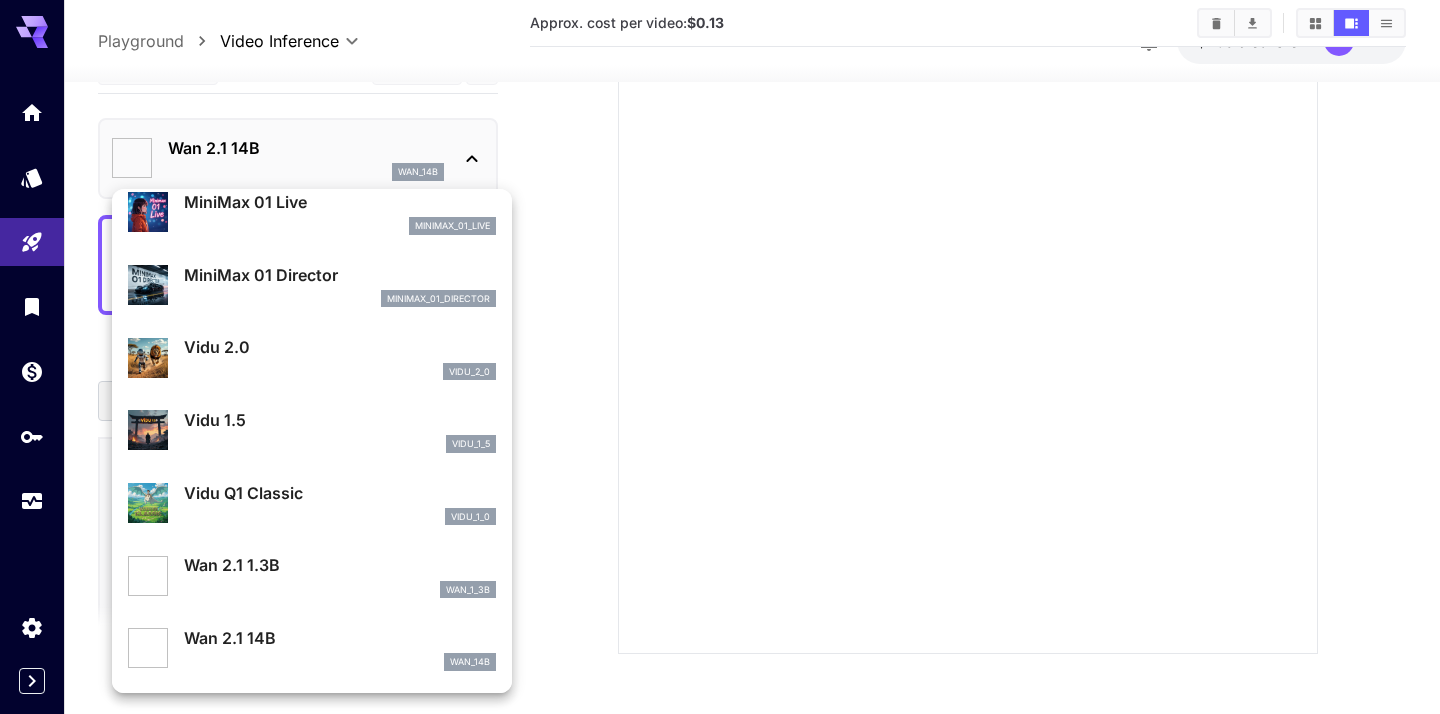 click on "Vidu Q1 Classic vidu_1_0" at bounding box center (340, 503) 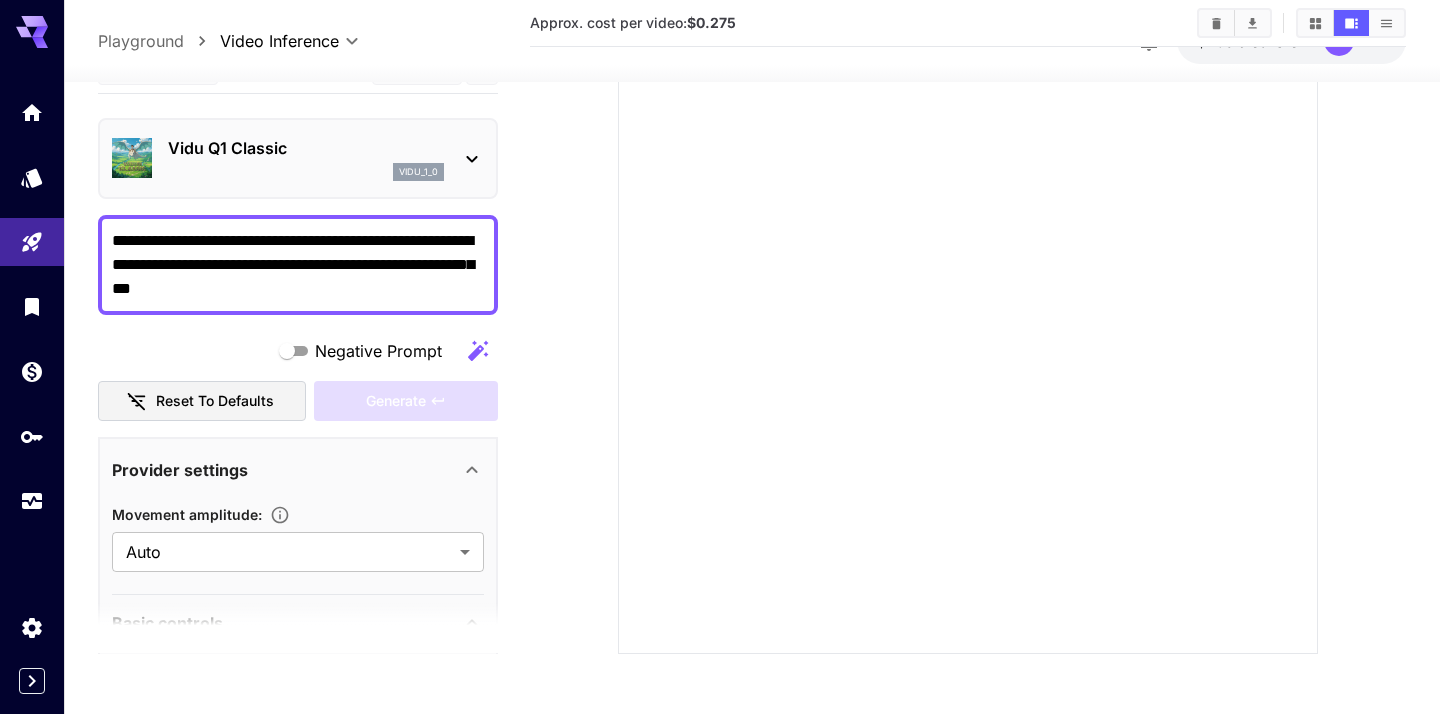 click on "vidu_1_0" at bounding box center [306, 172] 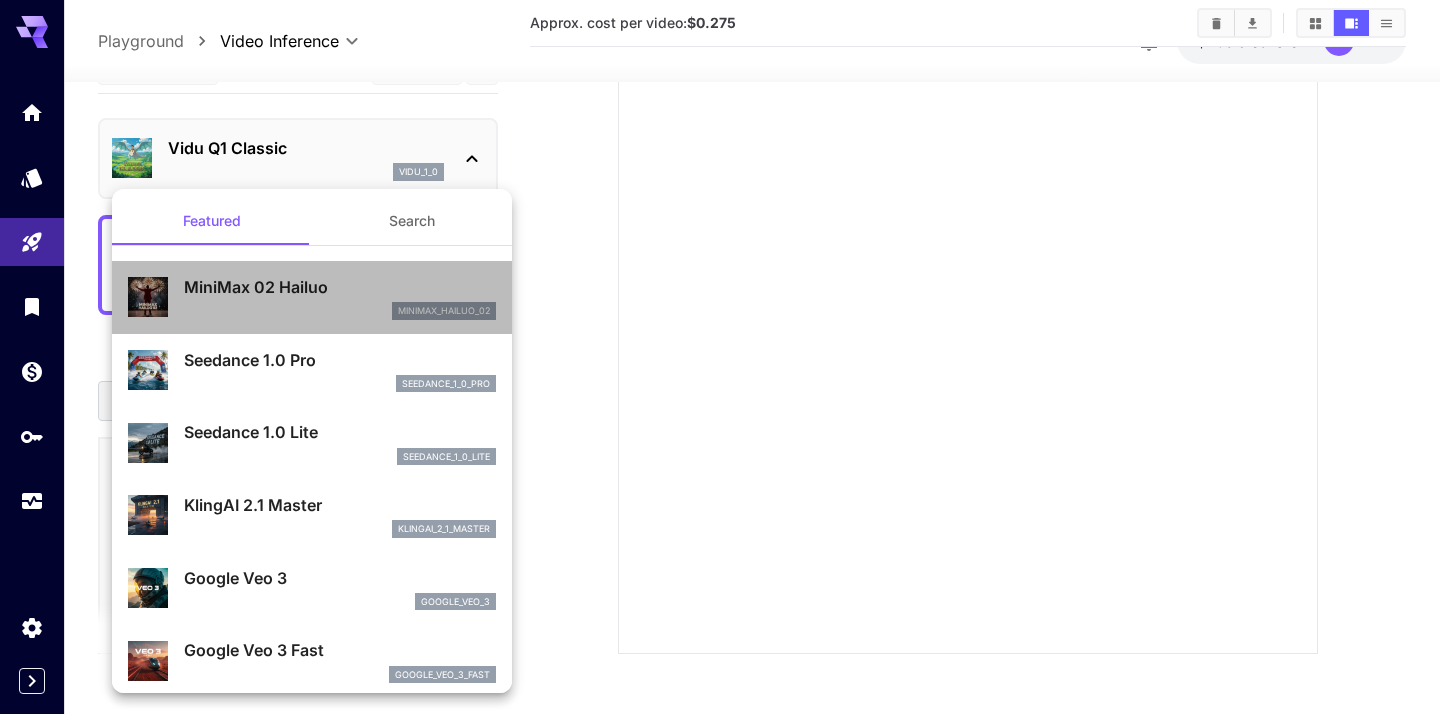 click on "minimax_hailuo_02" at bounding box center (340, 311) 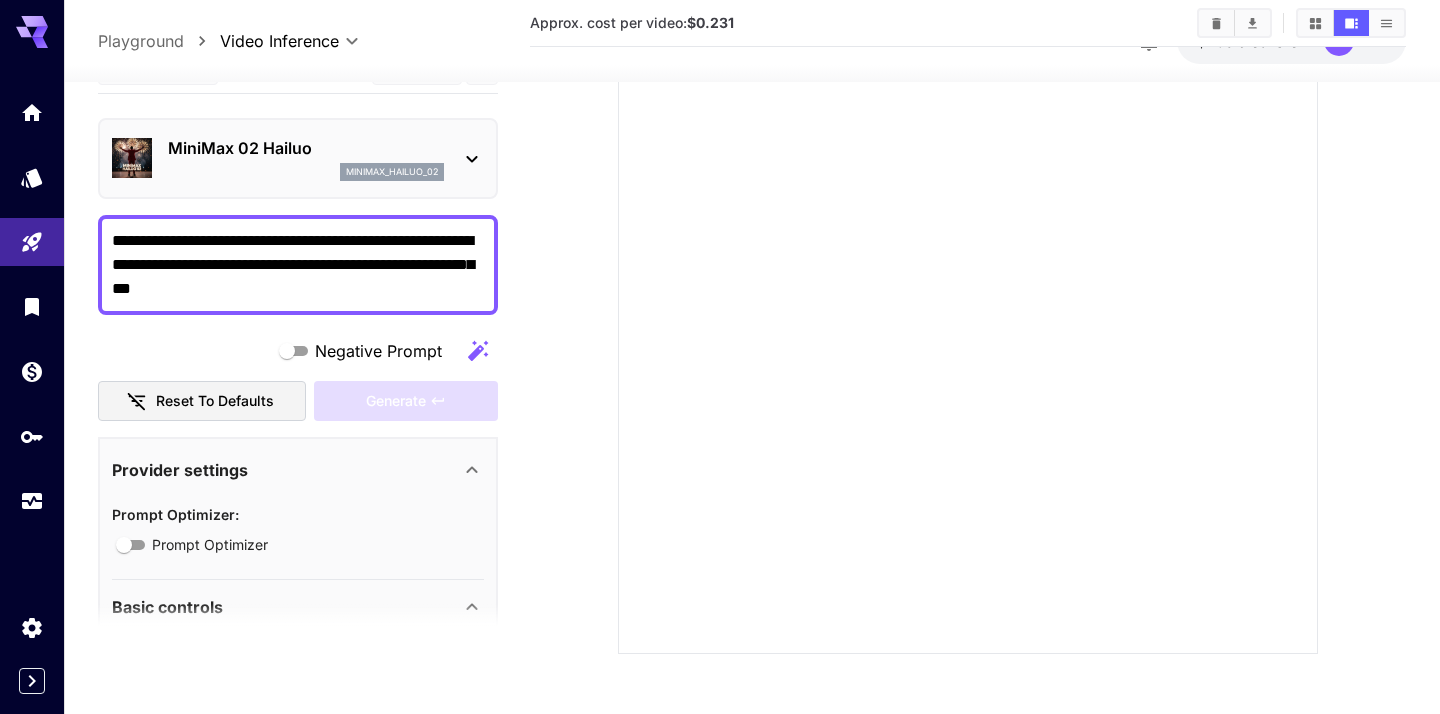 click on "**********" at bounding box center [298, 265] 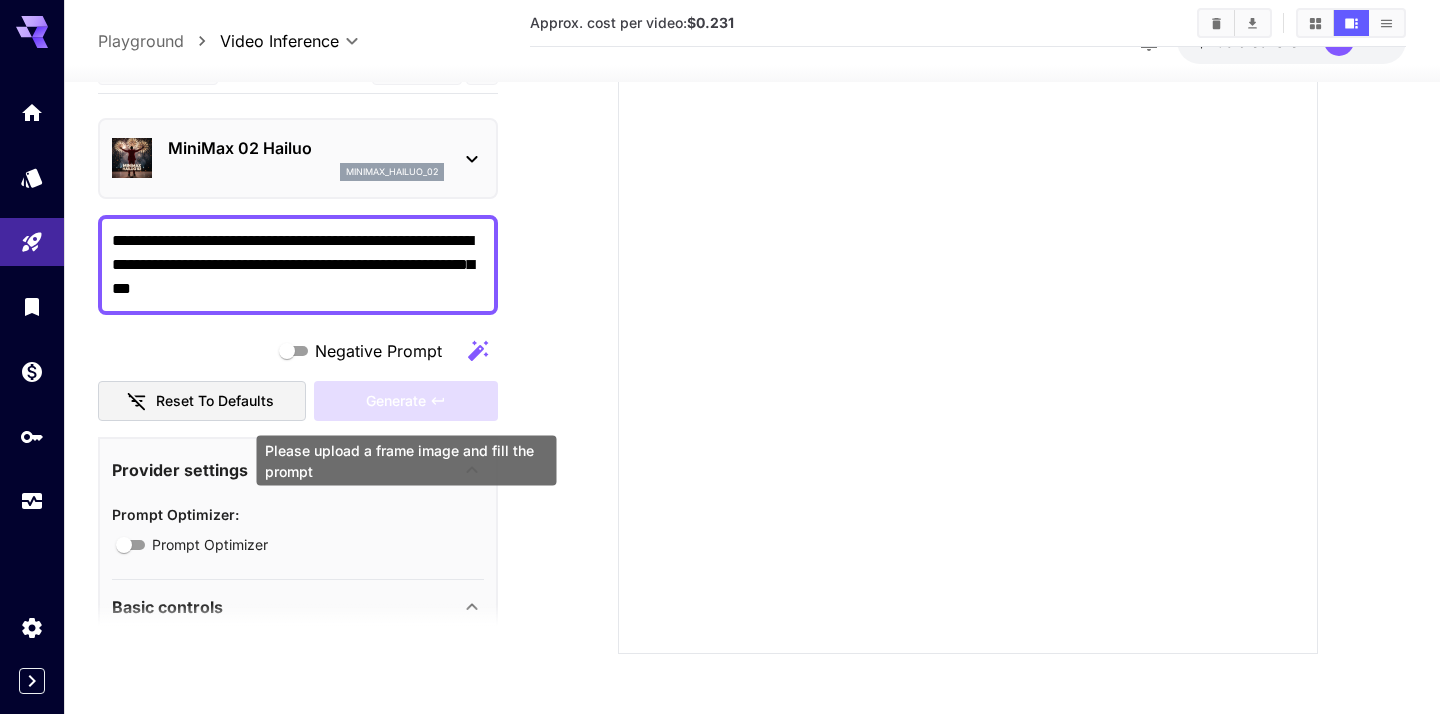 click on "Generate" at bounding box center (406, 401) 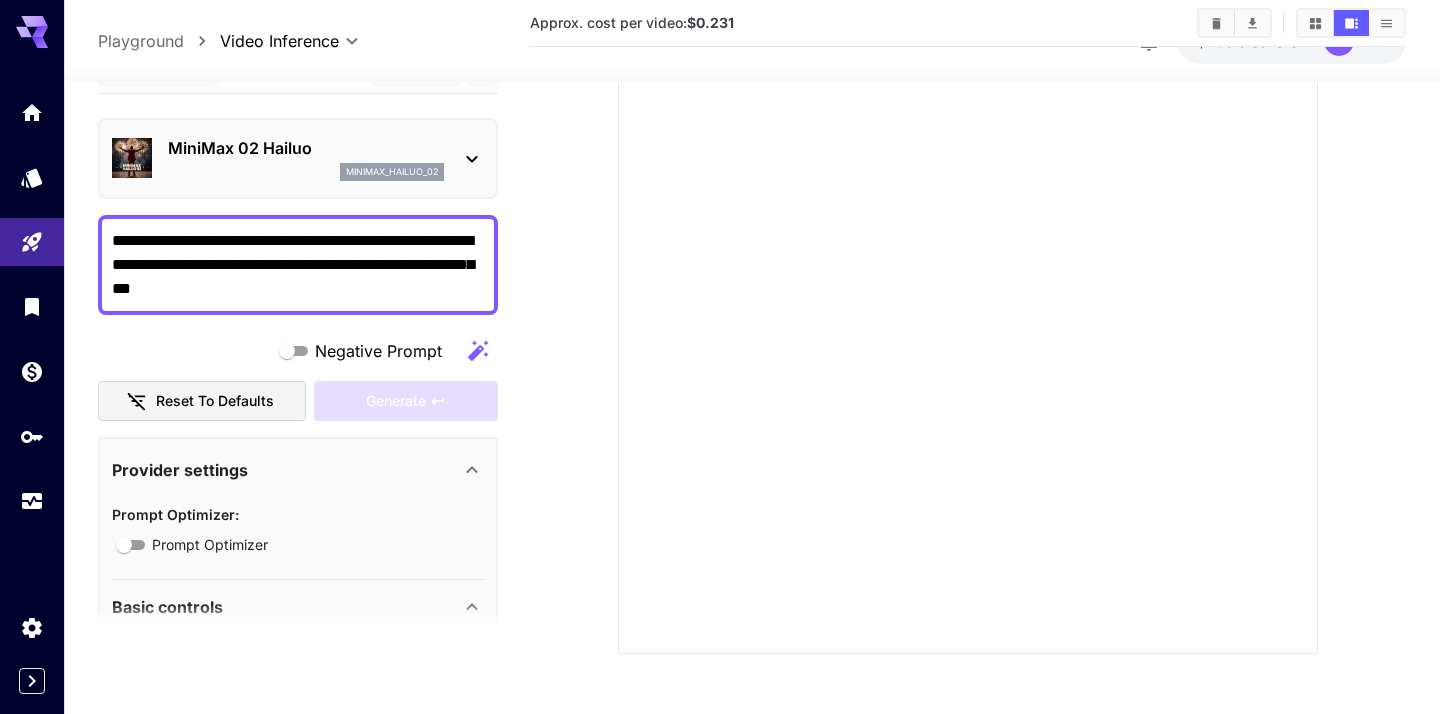 click on "**********" at bounding box center (298, 265) 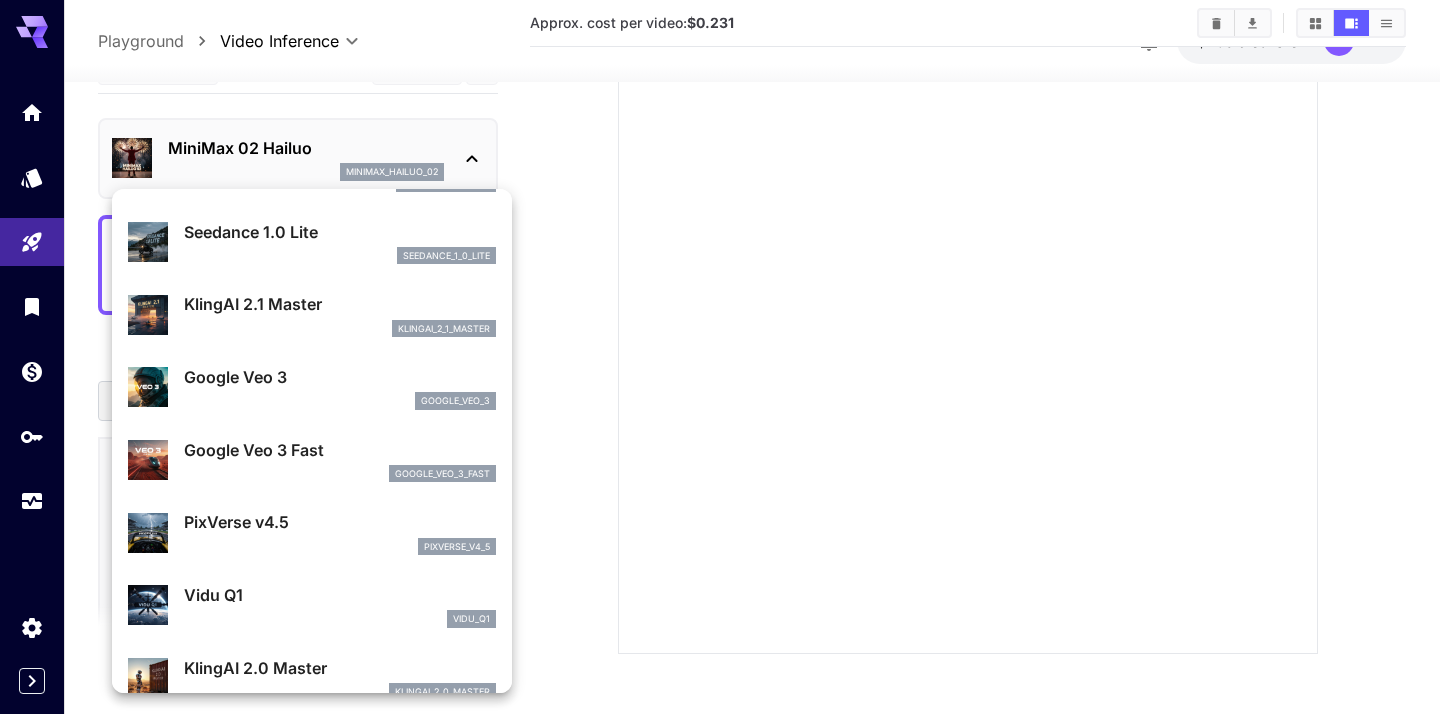 scroll, scrollTop: 205, scrollLeft: 0, axis: vertical 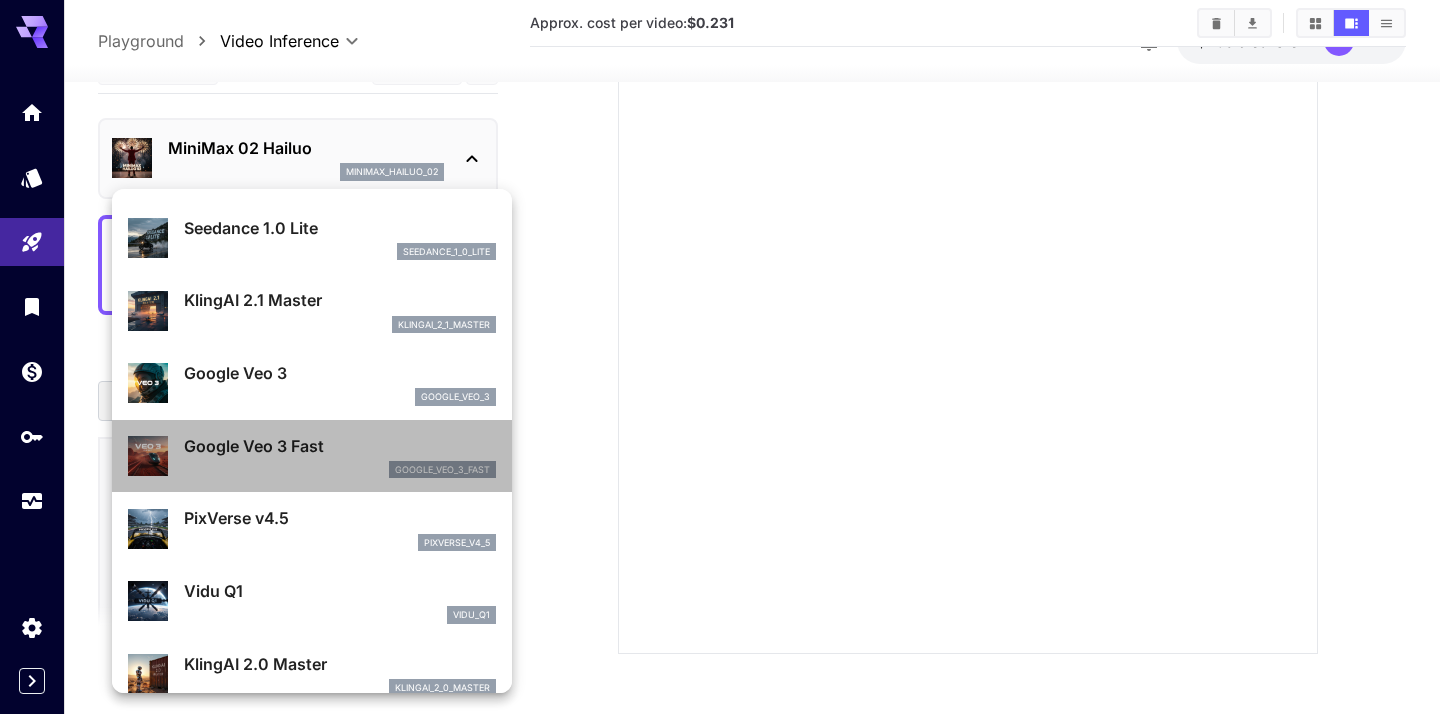 click on "Google Veo 3 Fast" at bounding box center (340, 446) 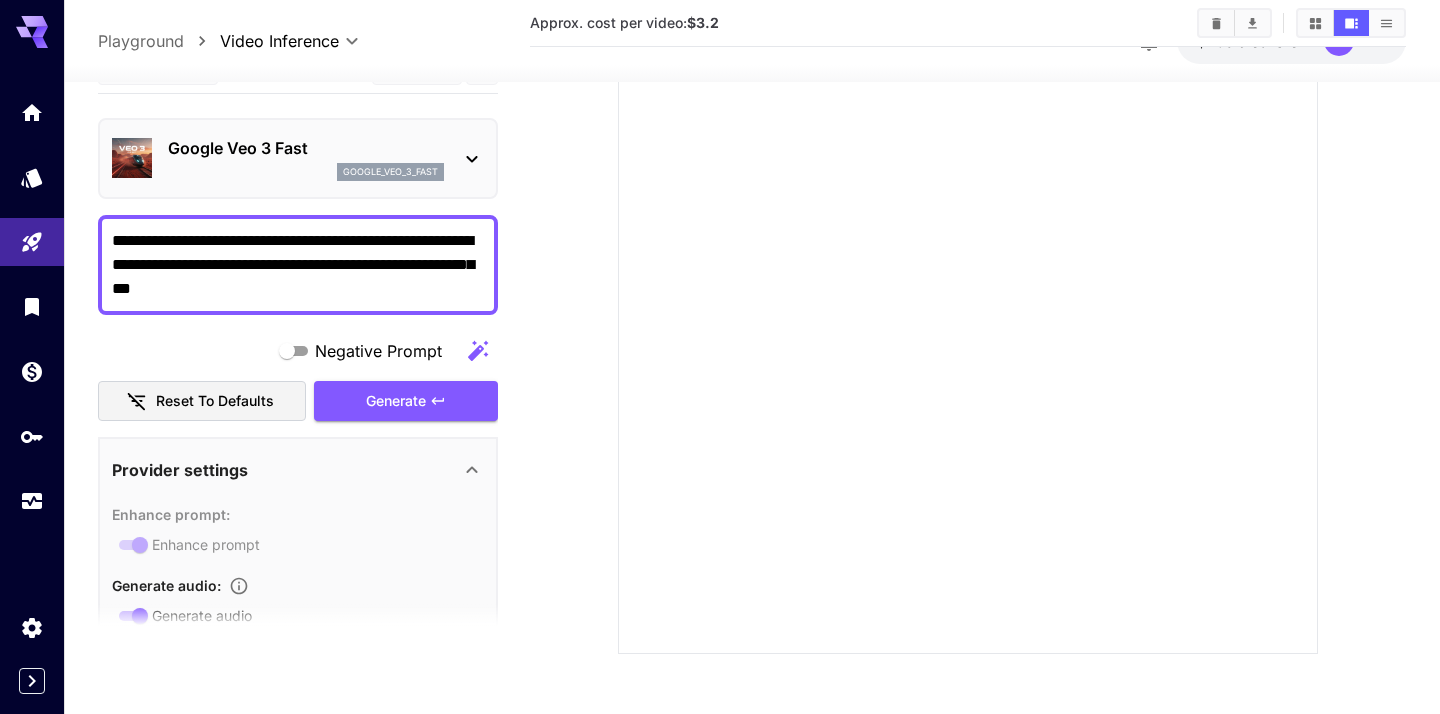 click on "google_veo_3_fast" at bounding box center (390, 172) 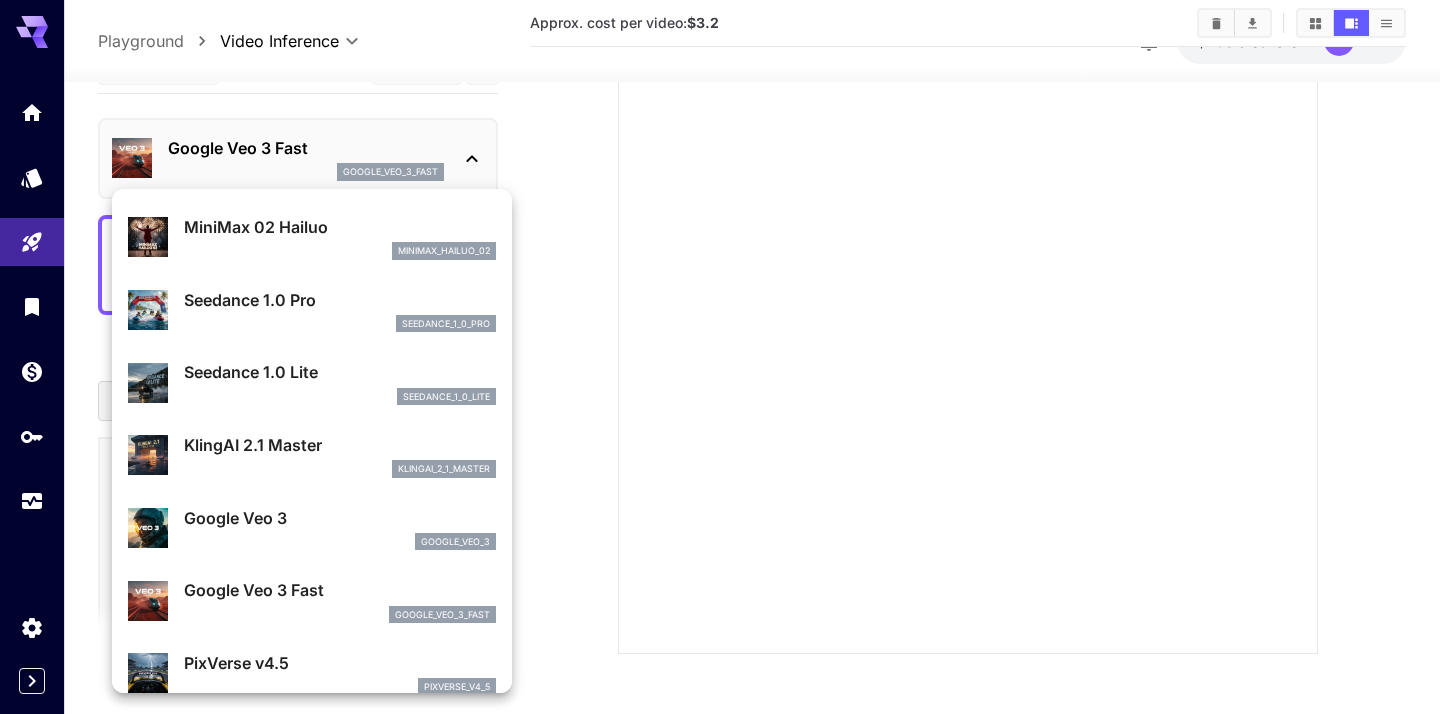 scroll, scrollTop: 61, scrollLeft: 0, axis: vertical 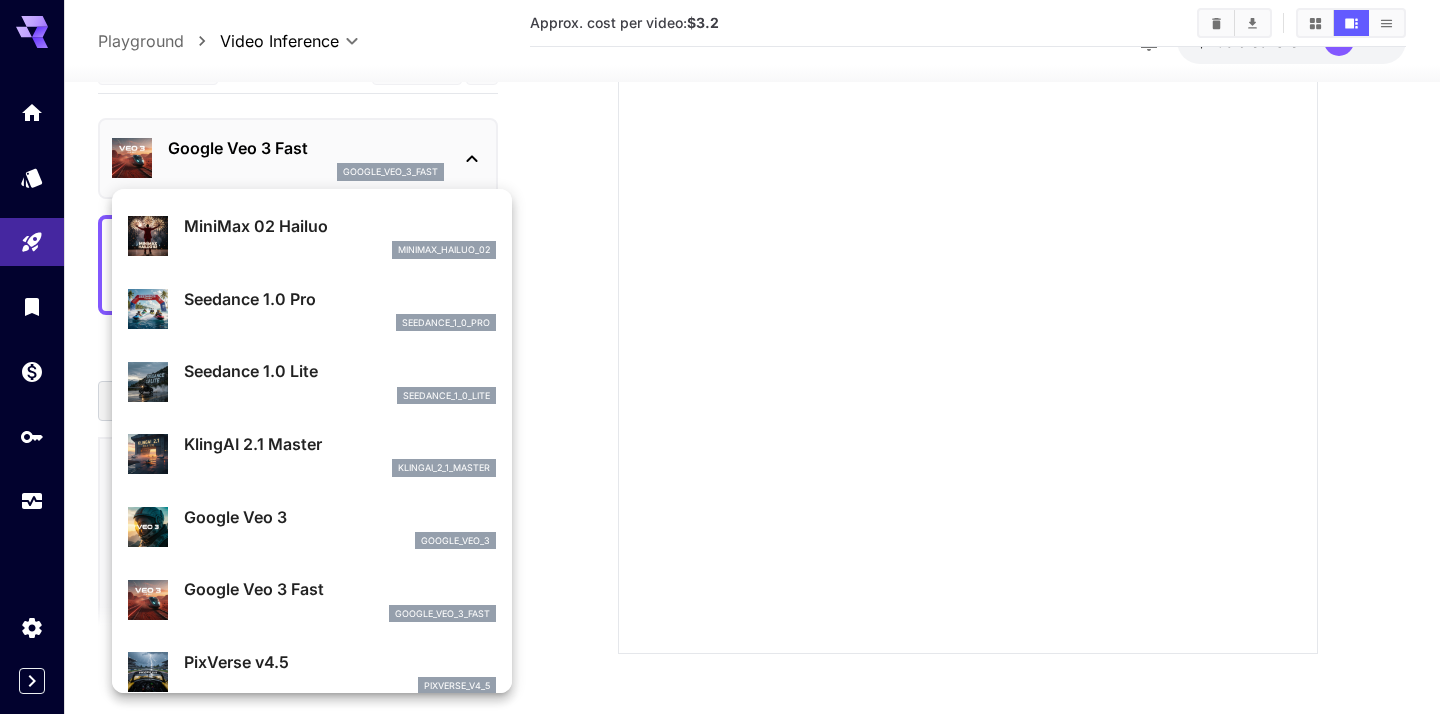 click on "KlingAI 2.1 Master" at bounding box center (340, 444) 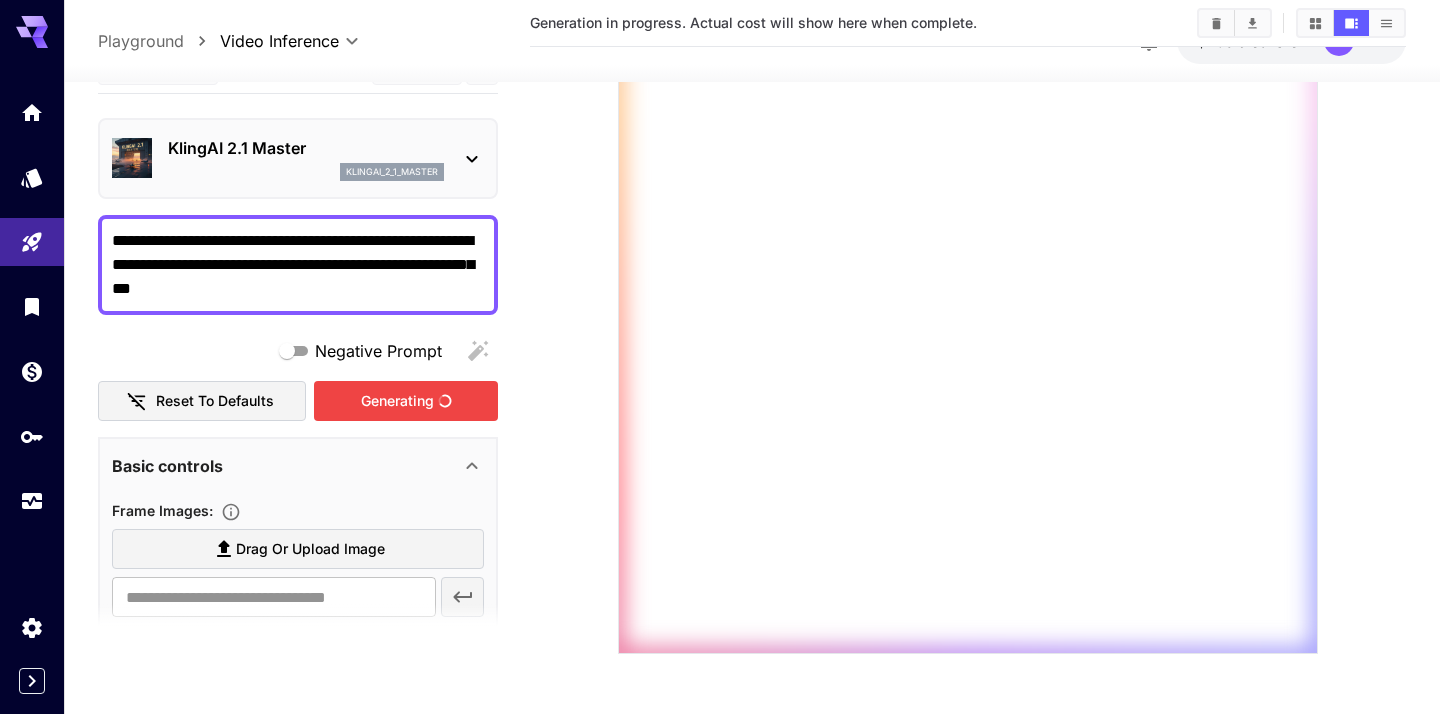 click on "Generating" at bounding box center (406, 401) 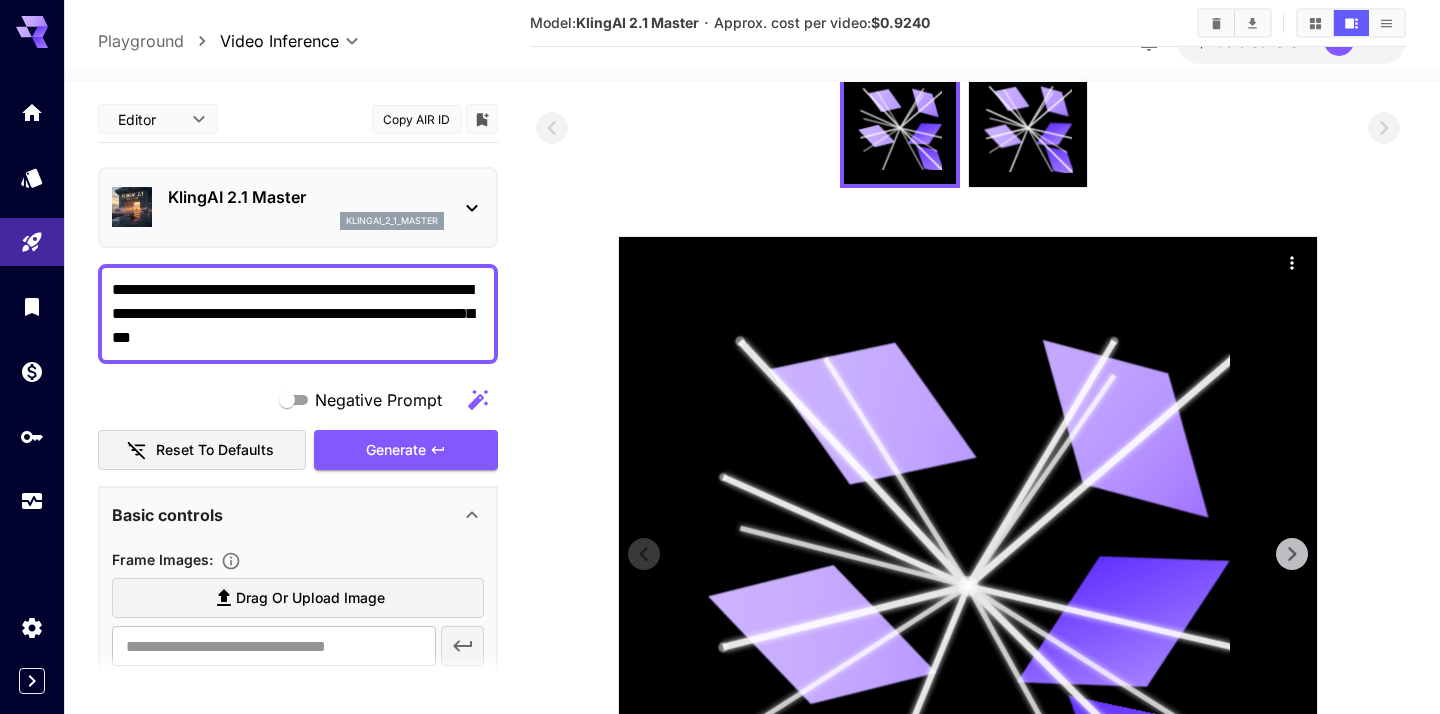 scroll, scrollTop: 0, scrollLeft: 0, axis: both 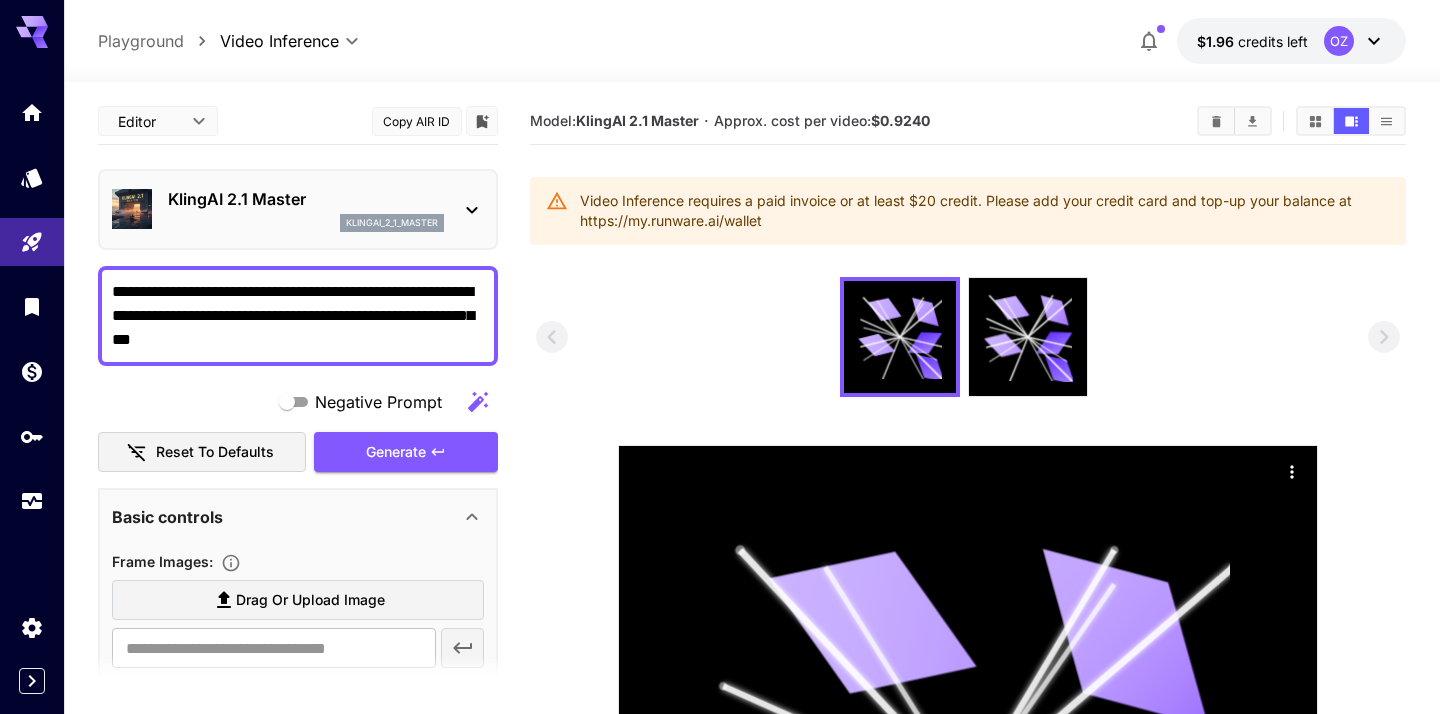 click on "KlingAI 2.1 Master" at bounding box center (306, 199) 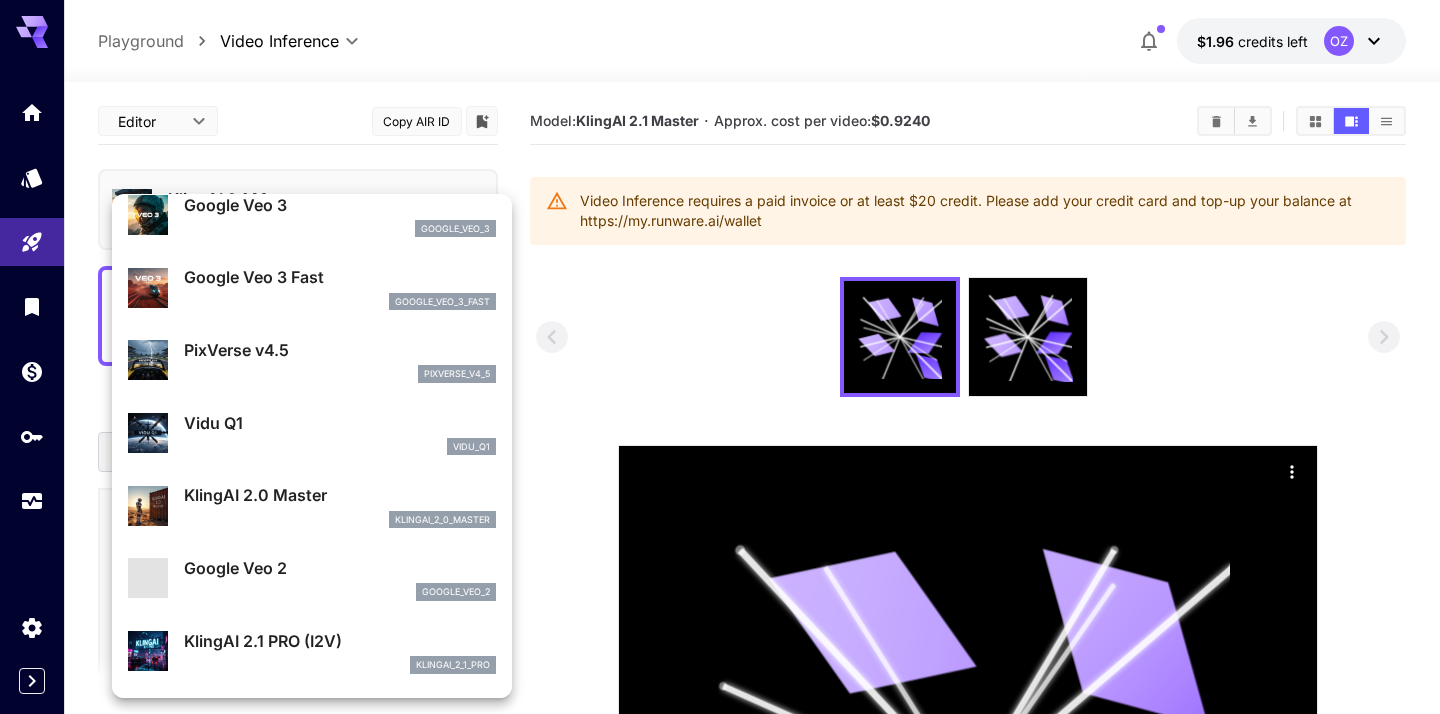 scroll, scrollTop: 381, scrollLeft: 0, axis: vertical 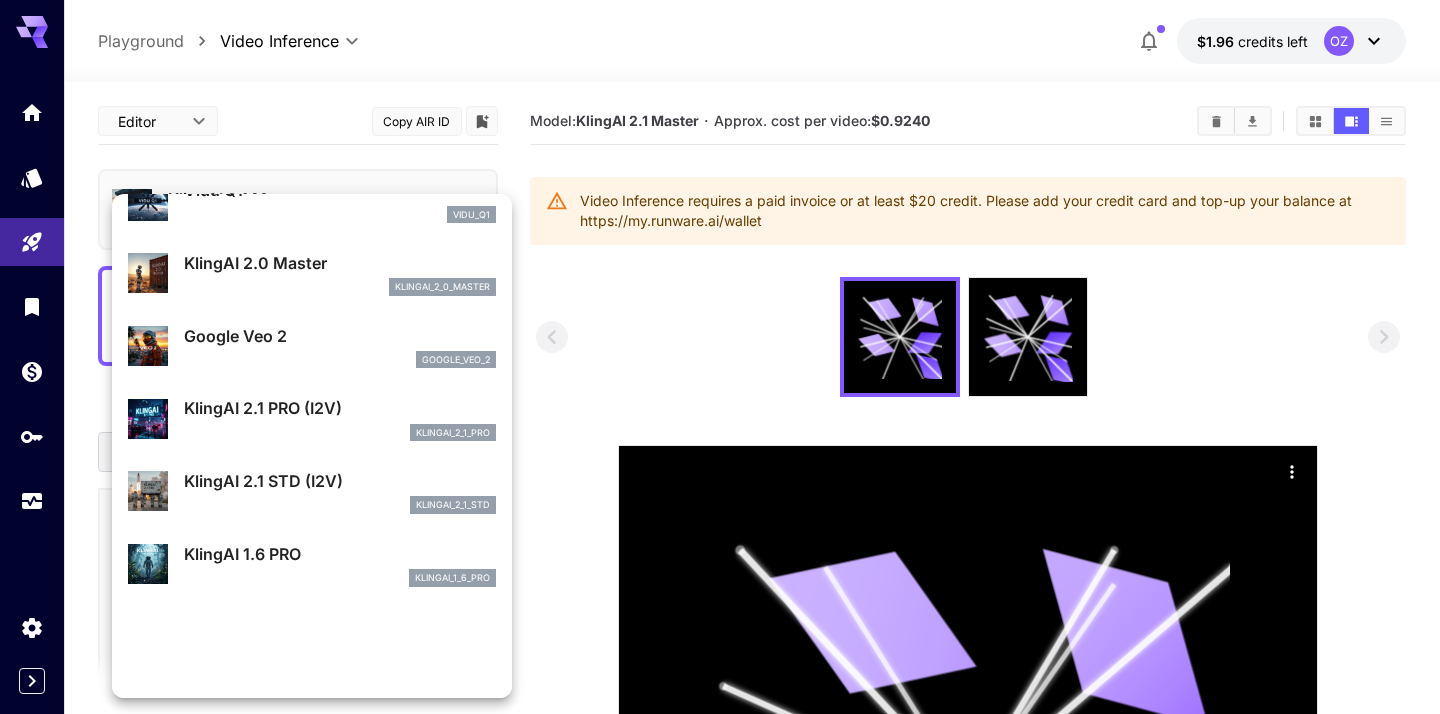 click on "KlingAI 1.6 PRO" at bounding box center [340, 554] 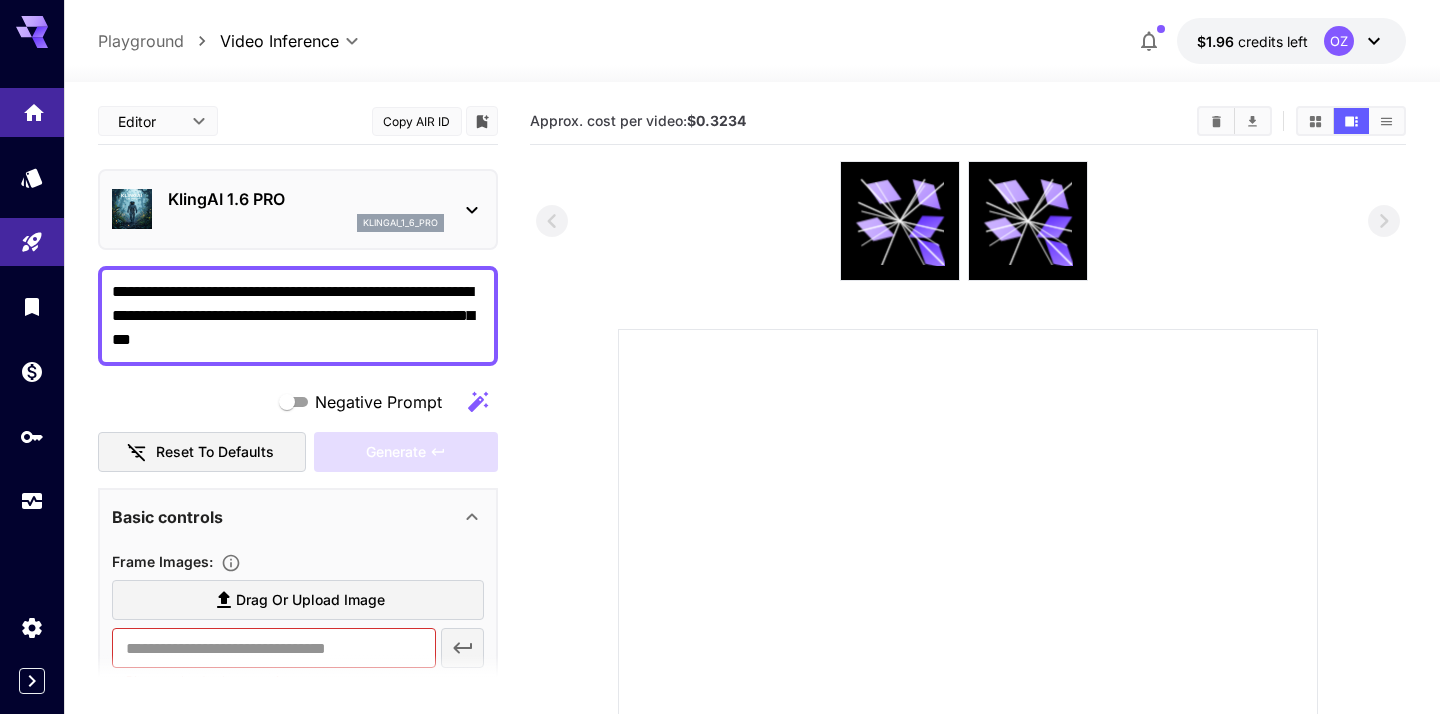 click at bounding box center [32, 112] 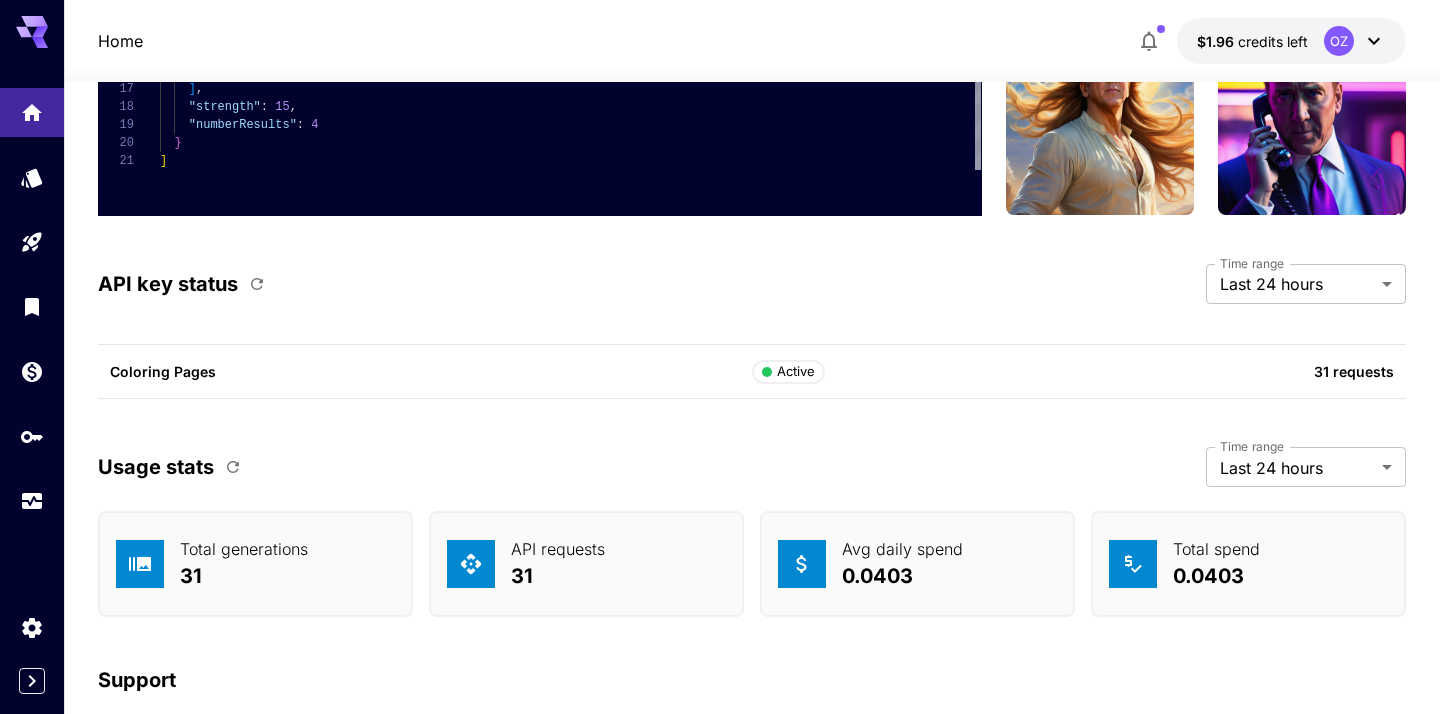 scroll, scrollTop: 5775, scrollLeft: 0, axis: vertical 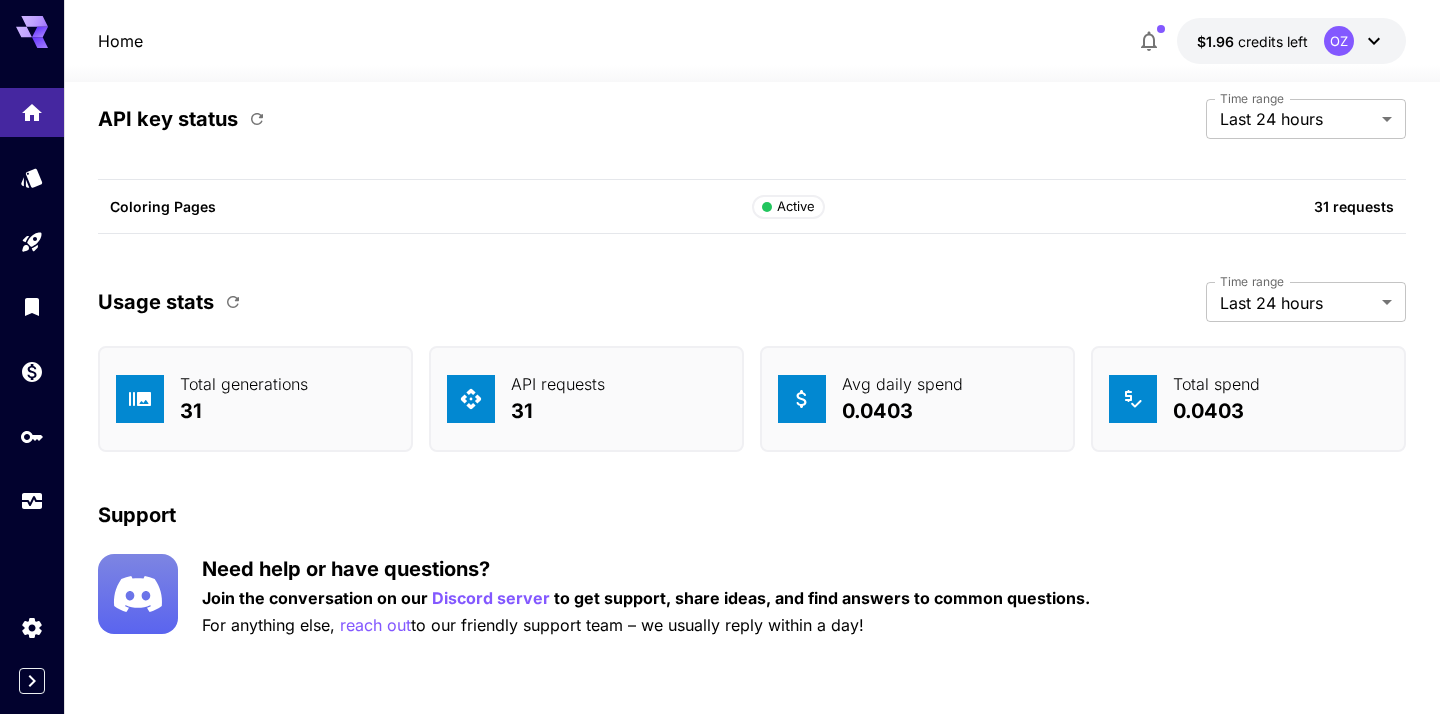 click on "Total generations 31" at bounding box center (255, 399) 